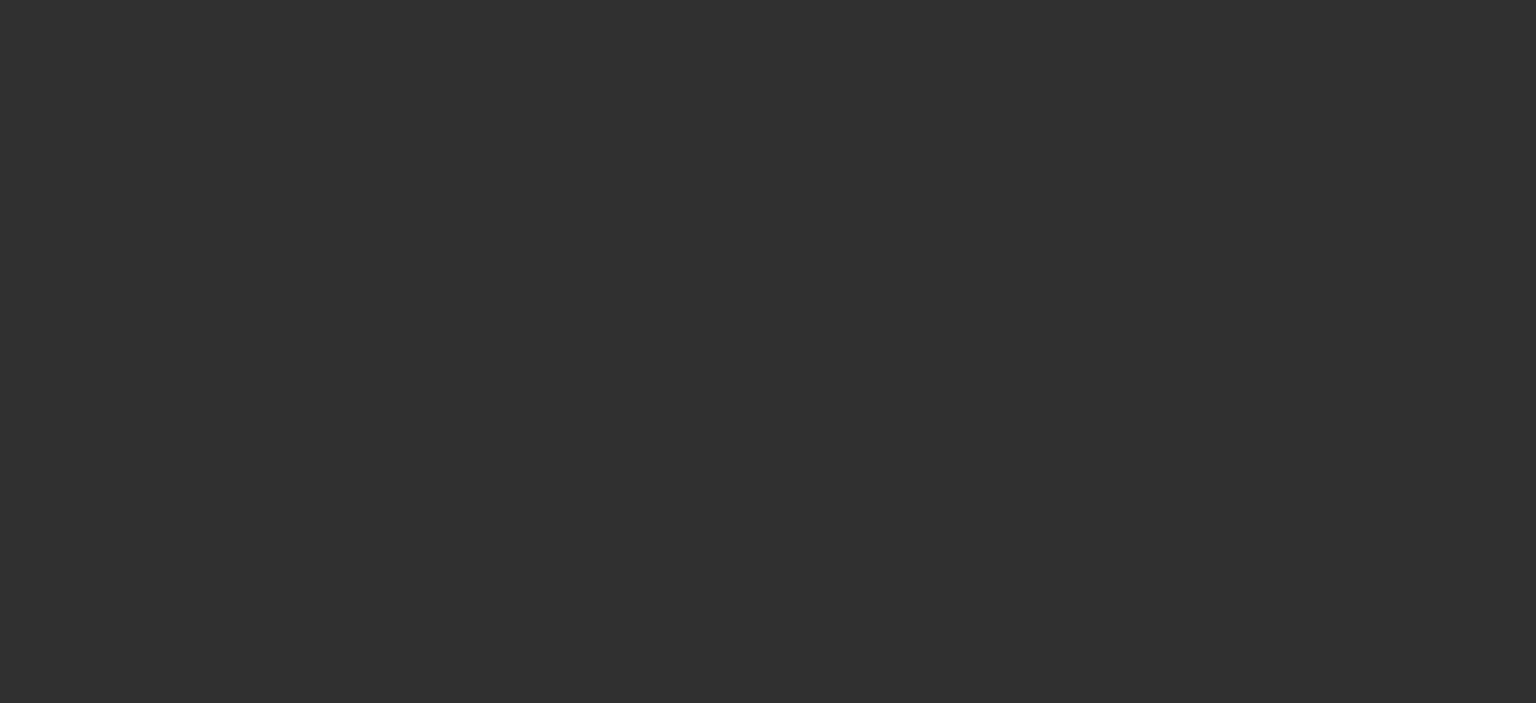 scroll, scrollTop: 0, scrollLeft: 0, axis: both 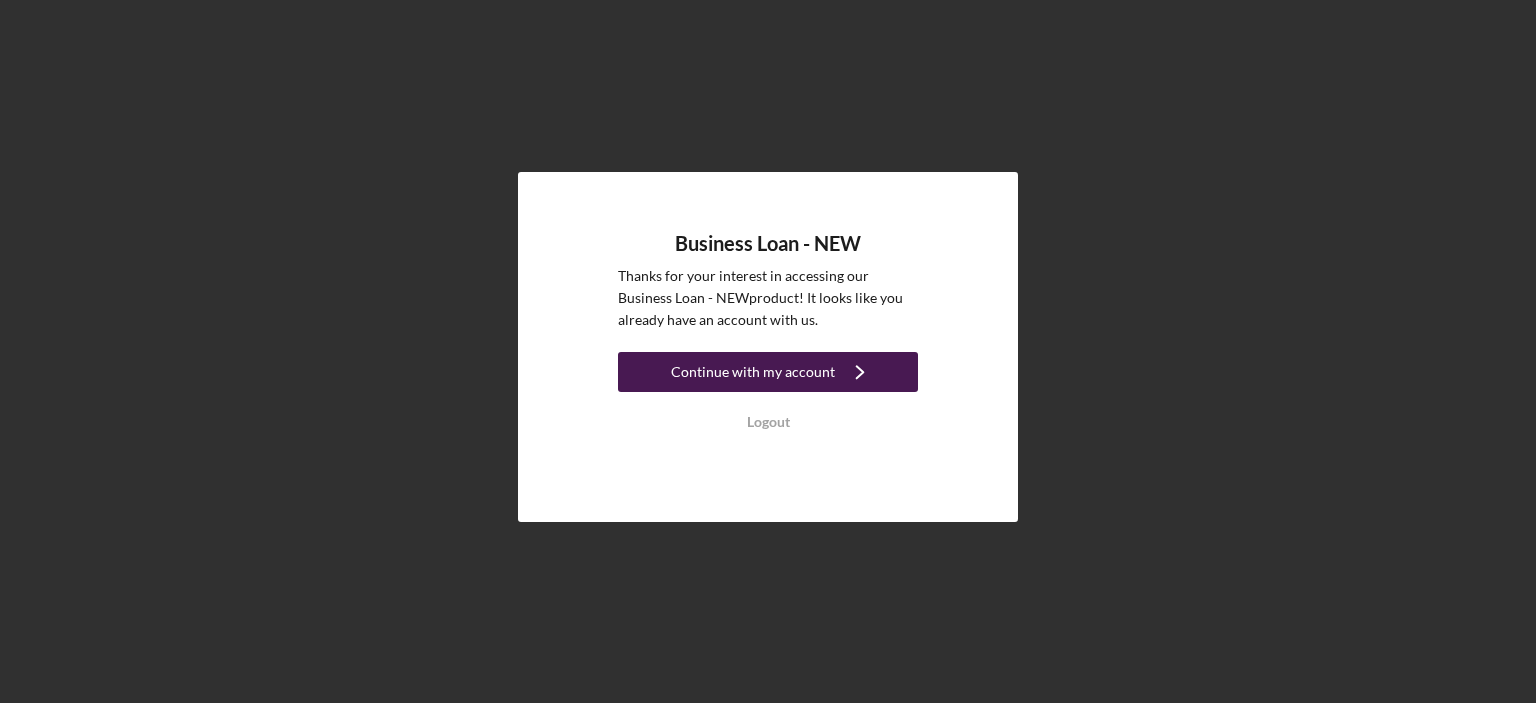 click on "Continue with my account" at bounding box center [753, 372] 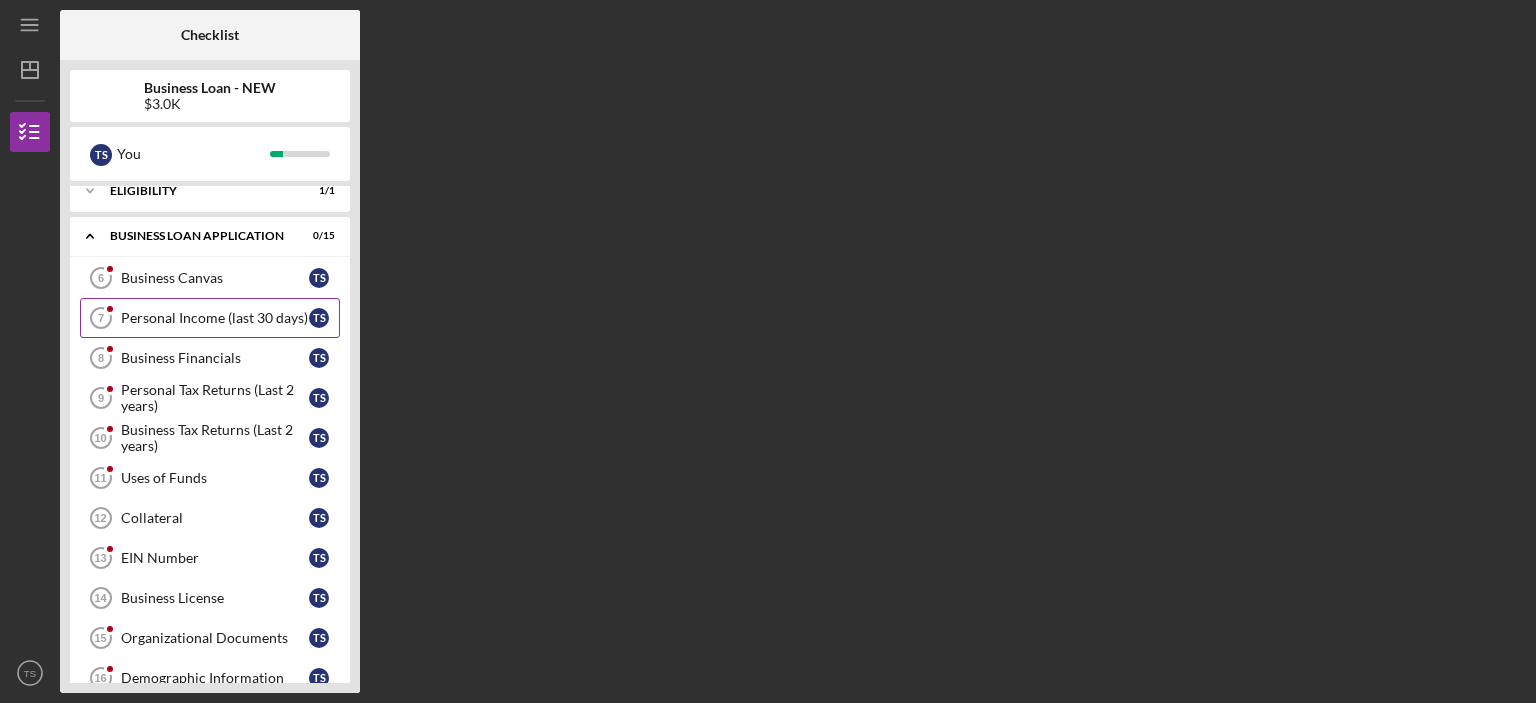 scroll, scrollTop: 0, scrollLeft: 0, axis: both 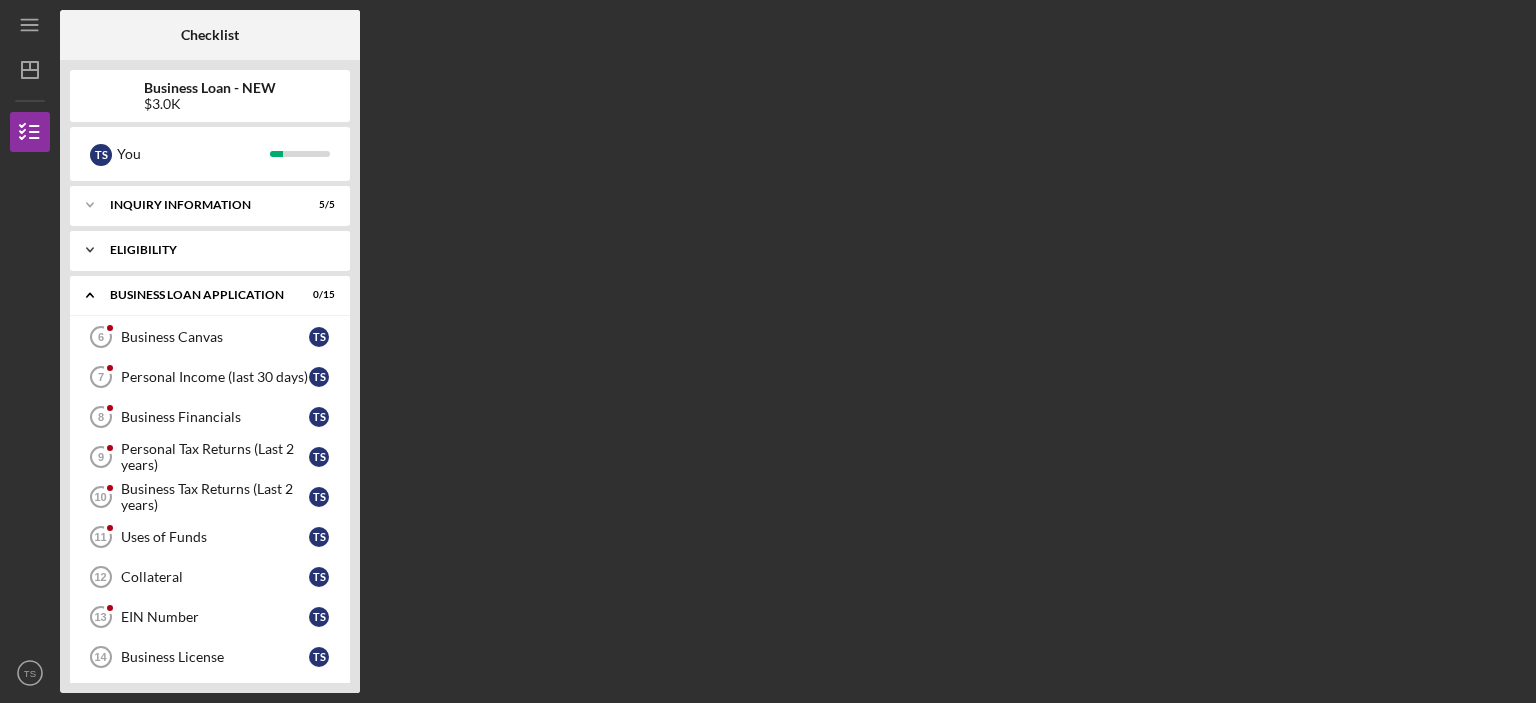 click on "ELIGIBILITY" at bounding box center [217, 250] 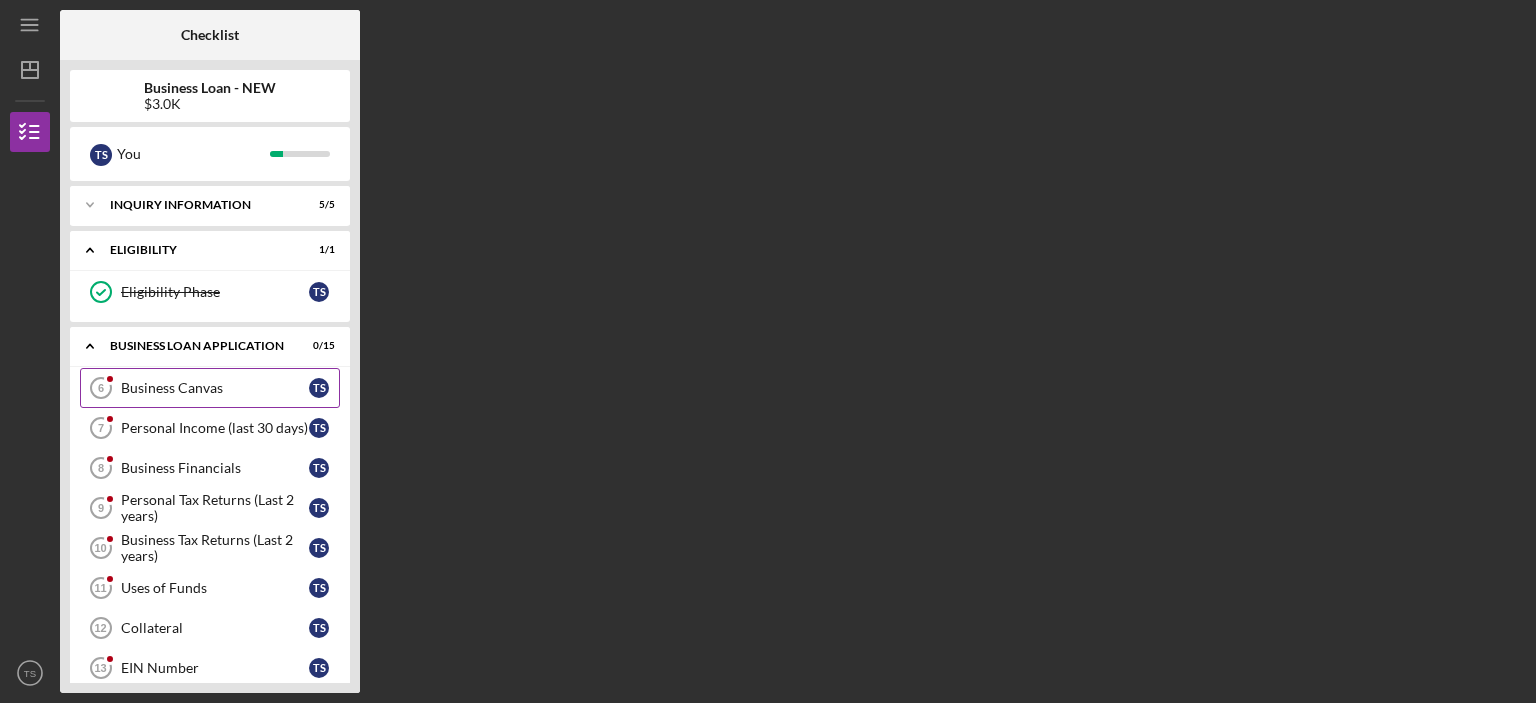 click on "Business Canvas" at bounding box center [215, 388] 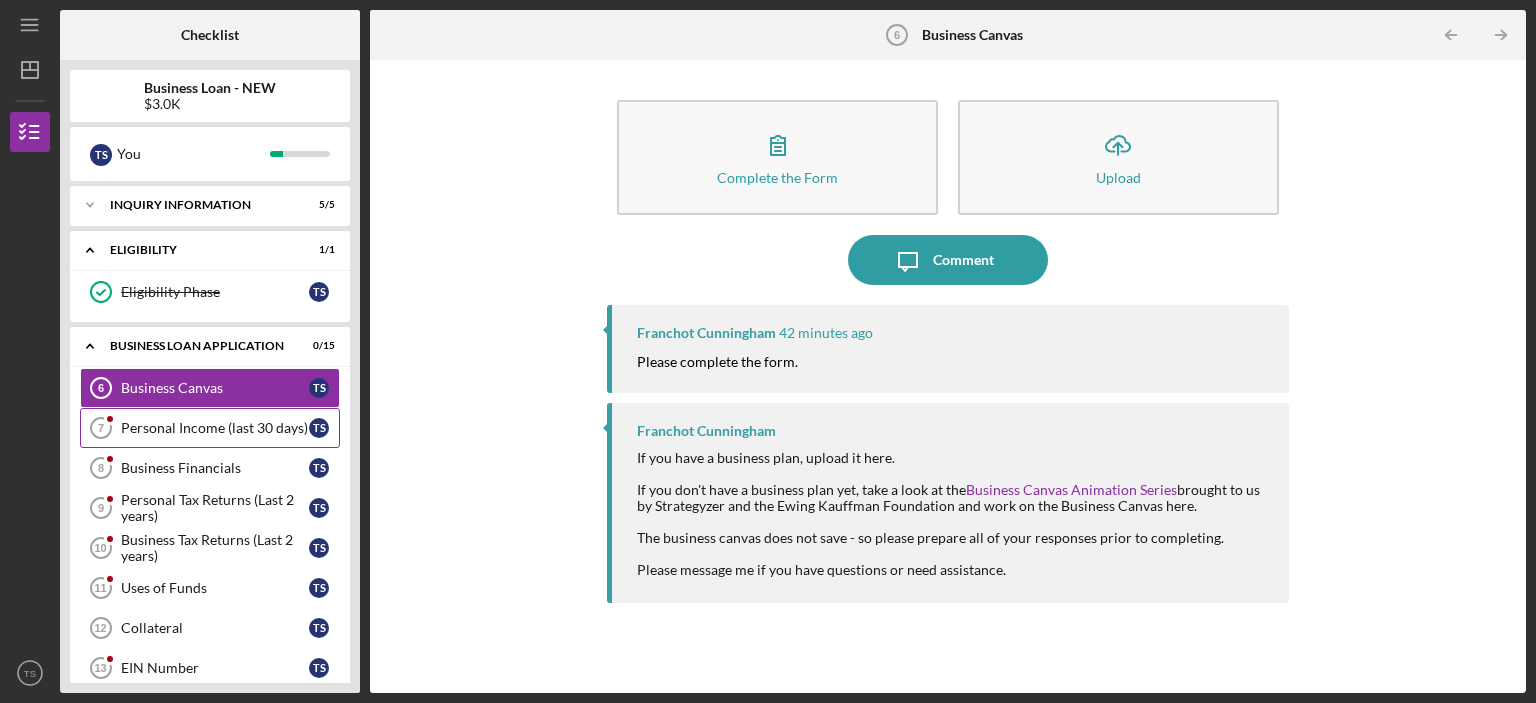 click on "Personal Income (last 30 days)" at bounding box center (215, 428) 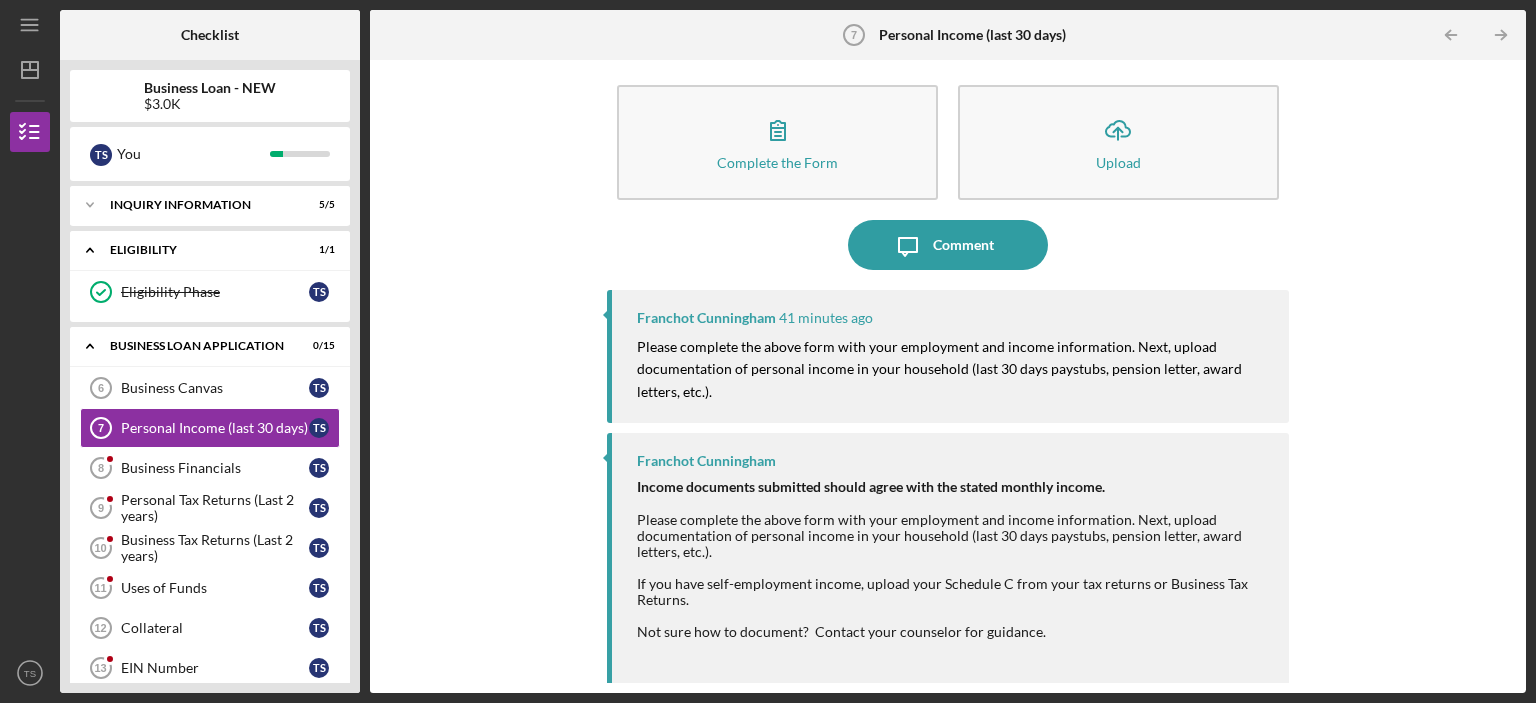 scroll, scrollTop: 28, scrollLeft: 0, axis: vertical 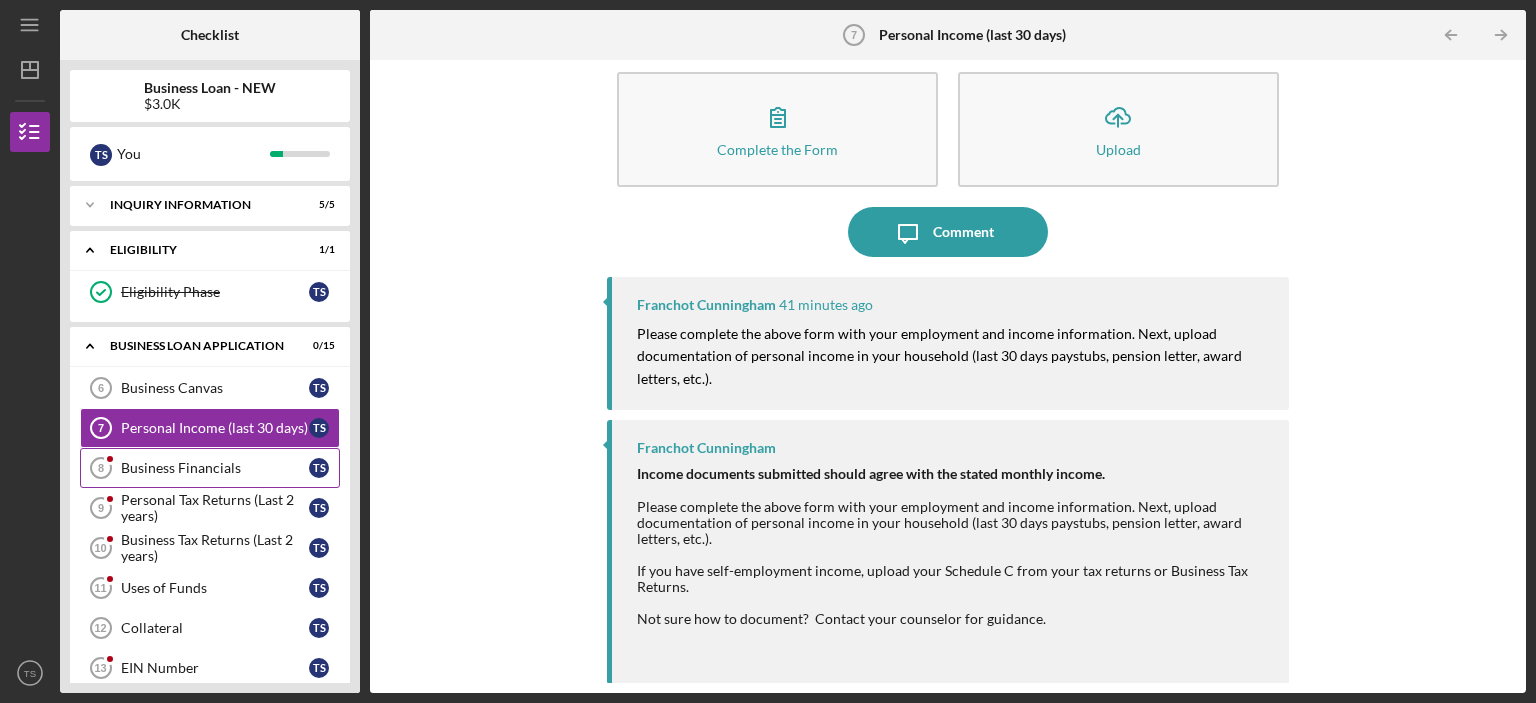 click on "Business Financials" at bounding box center [215, 468] 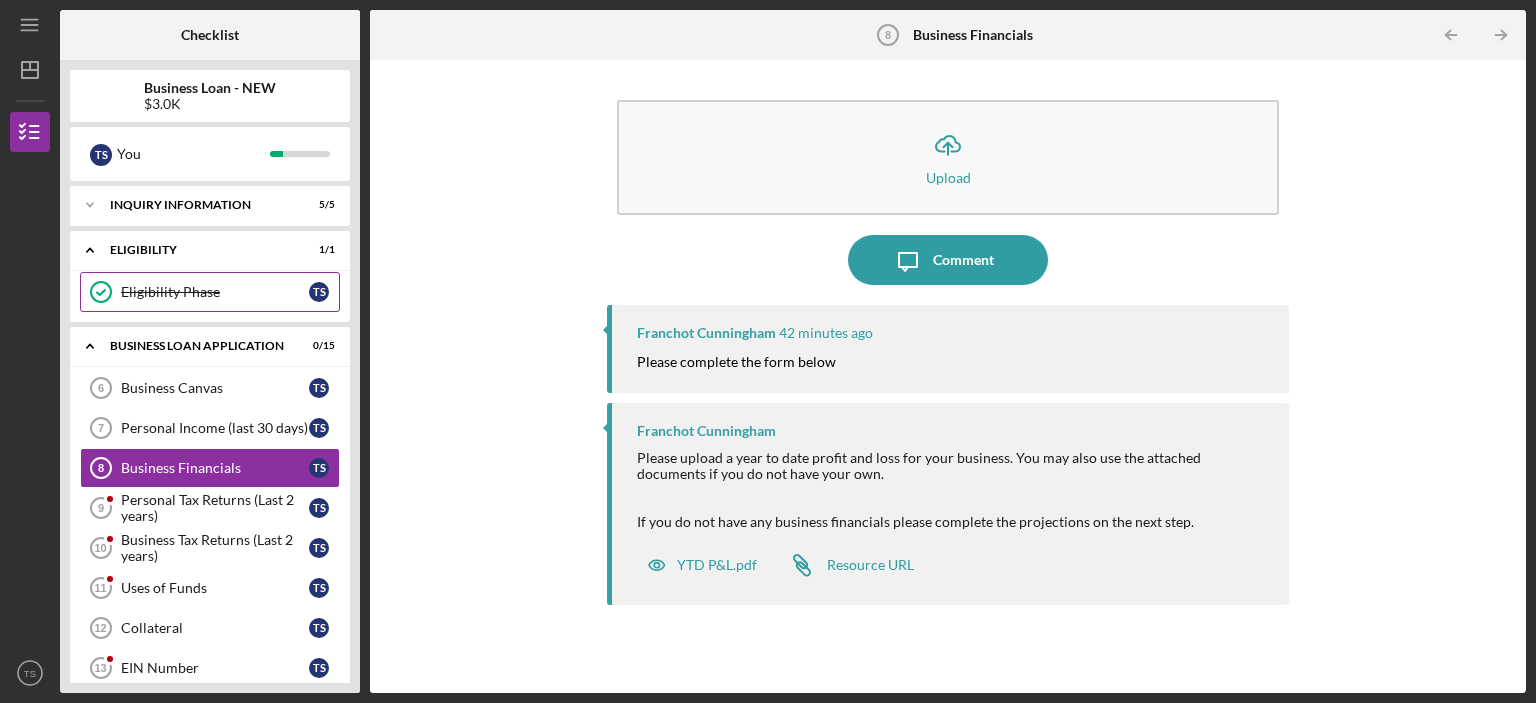 click on "Eligibility Phase" at bounding box center [215, 292] 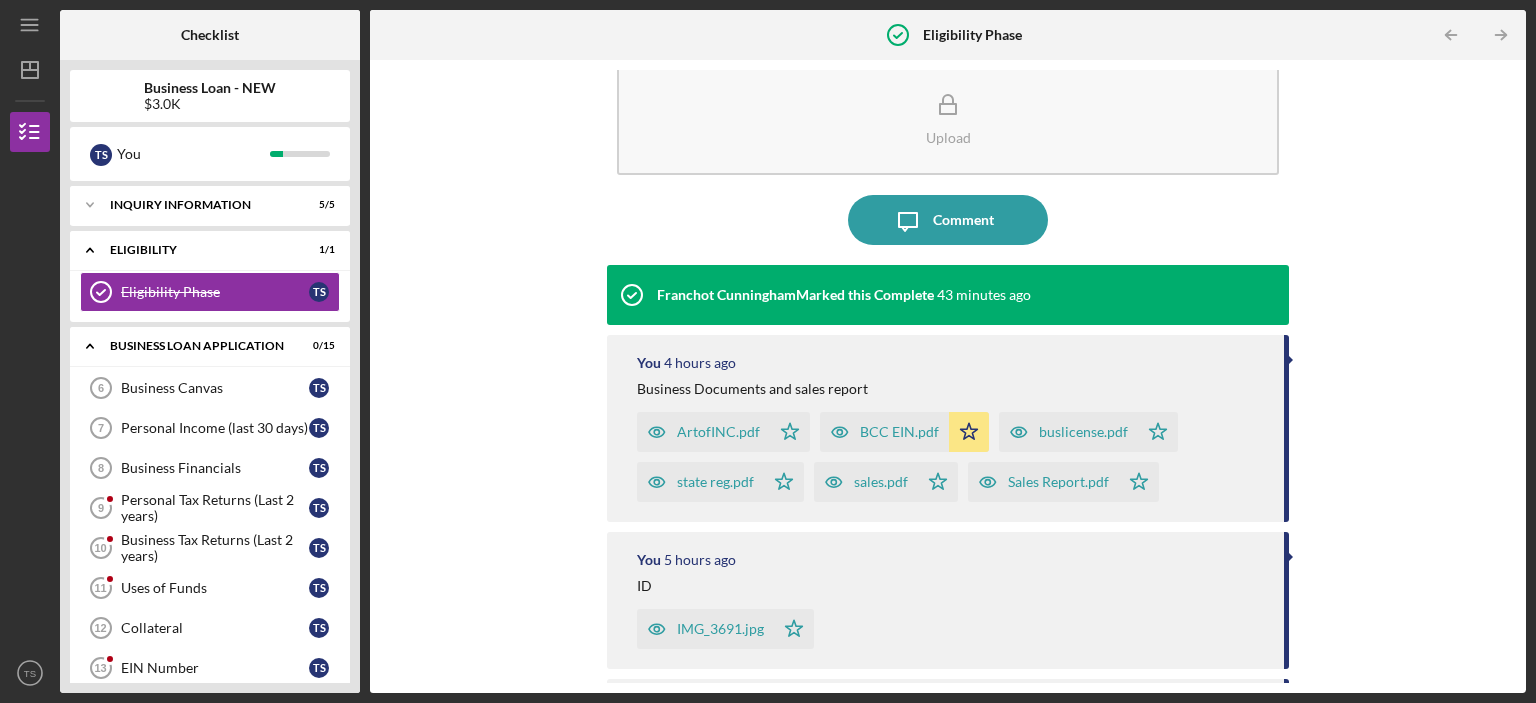 scroll, scrollTop: 100, scrollLeft: 0, axis: vertical 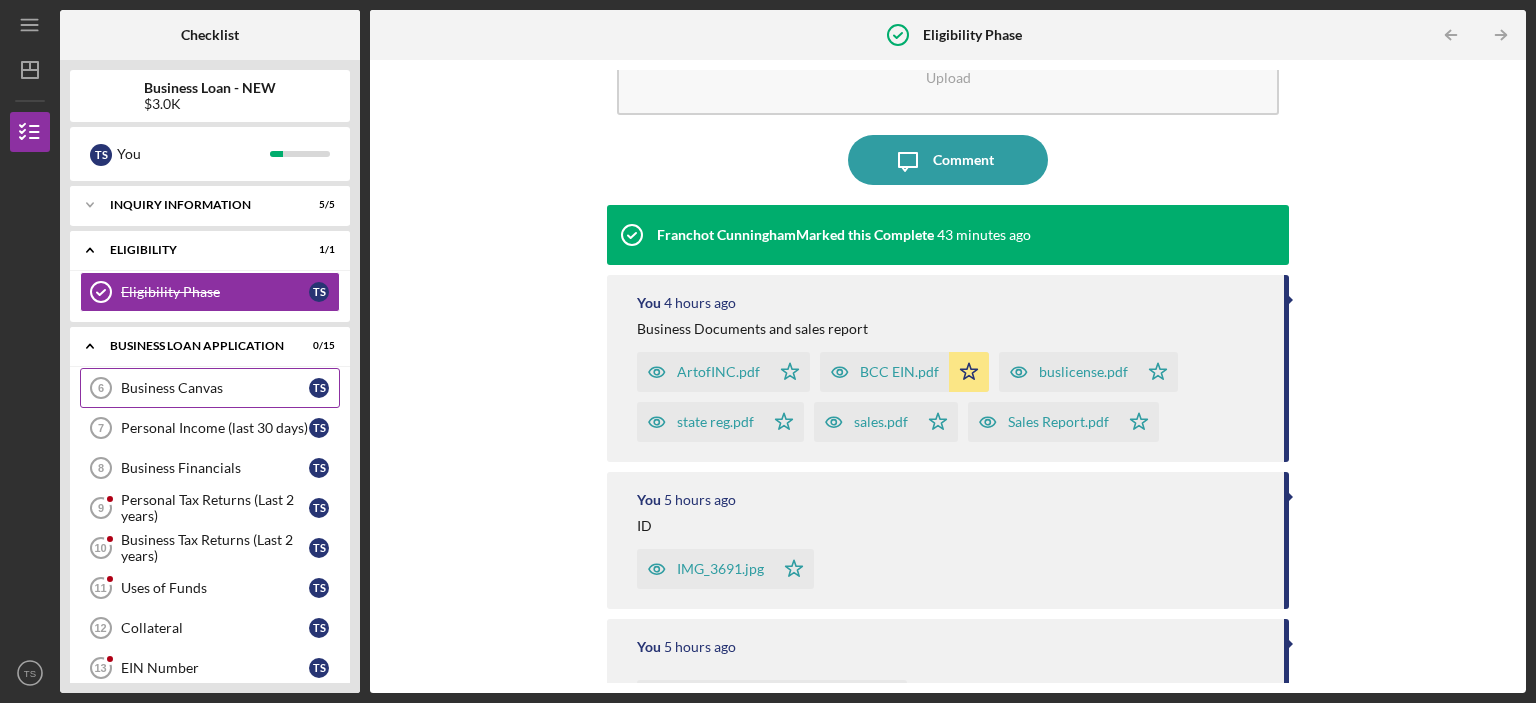 click on "Business Canvas" at bounding box center (215, 388) 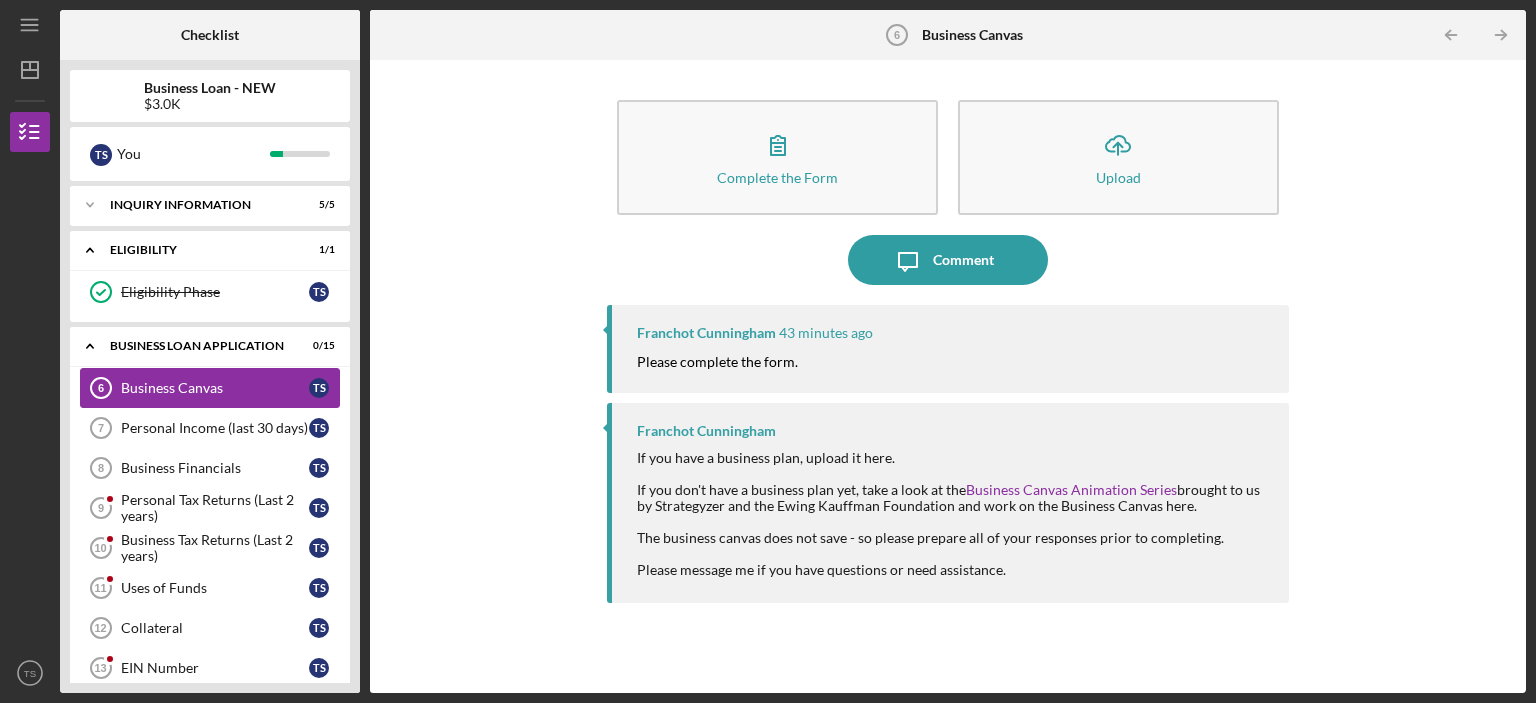 scroll, scrollTop: 0, scrollLeft: 0, axis: both 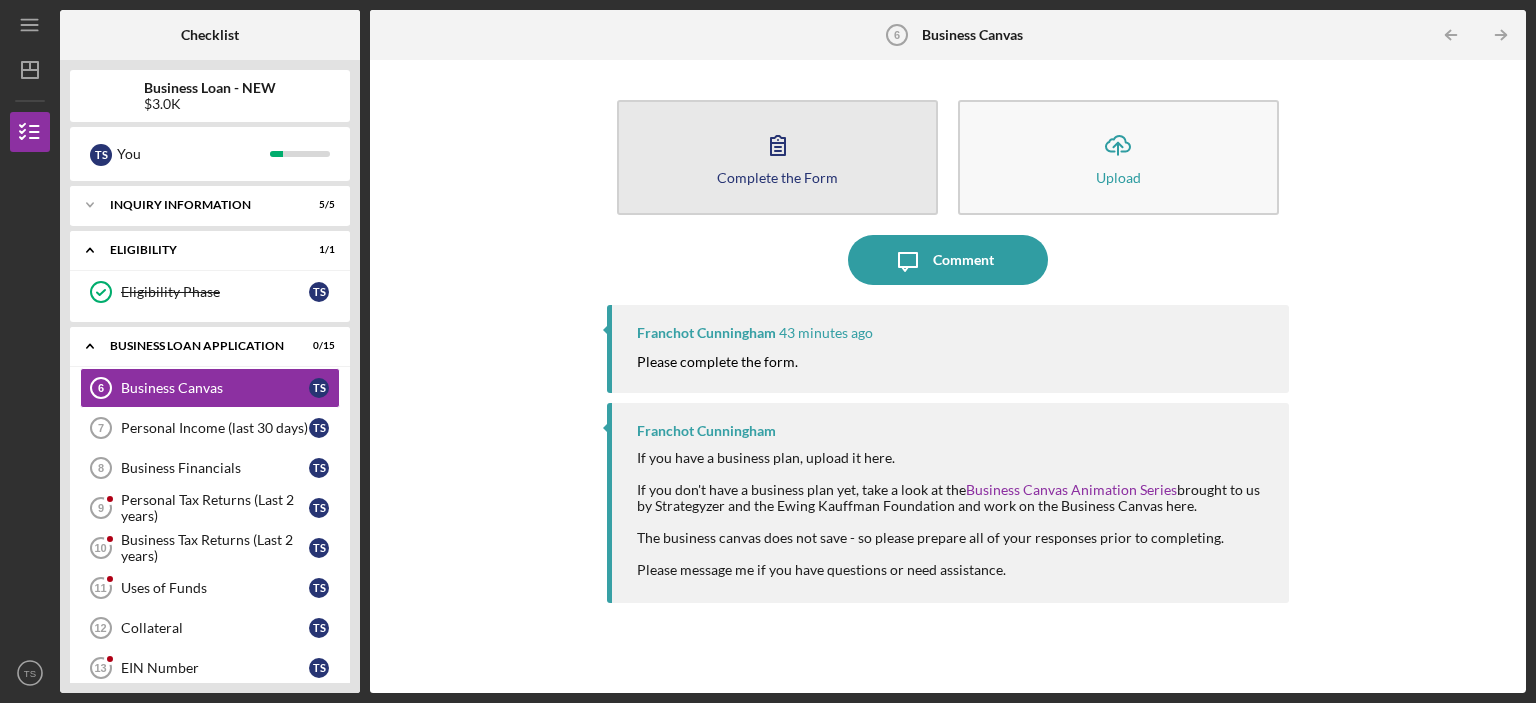 click on "Complete the Form Form" at bounding box center (777, 157) 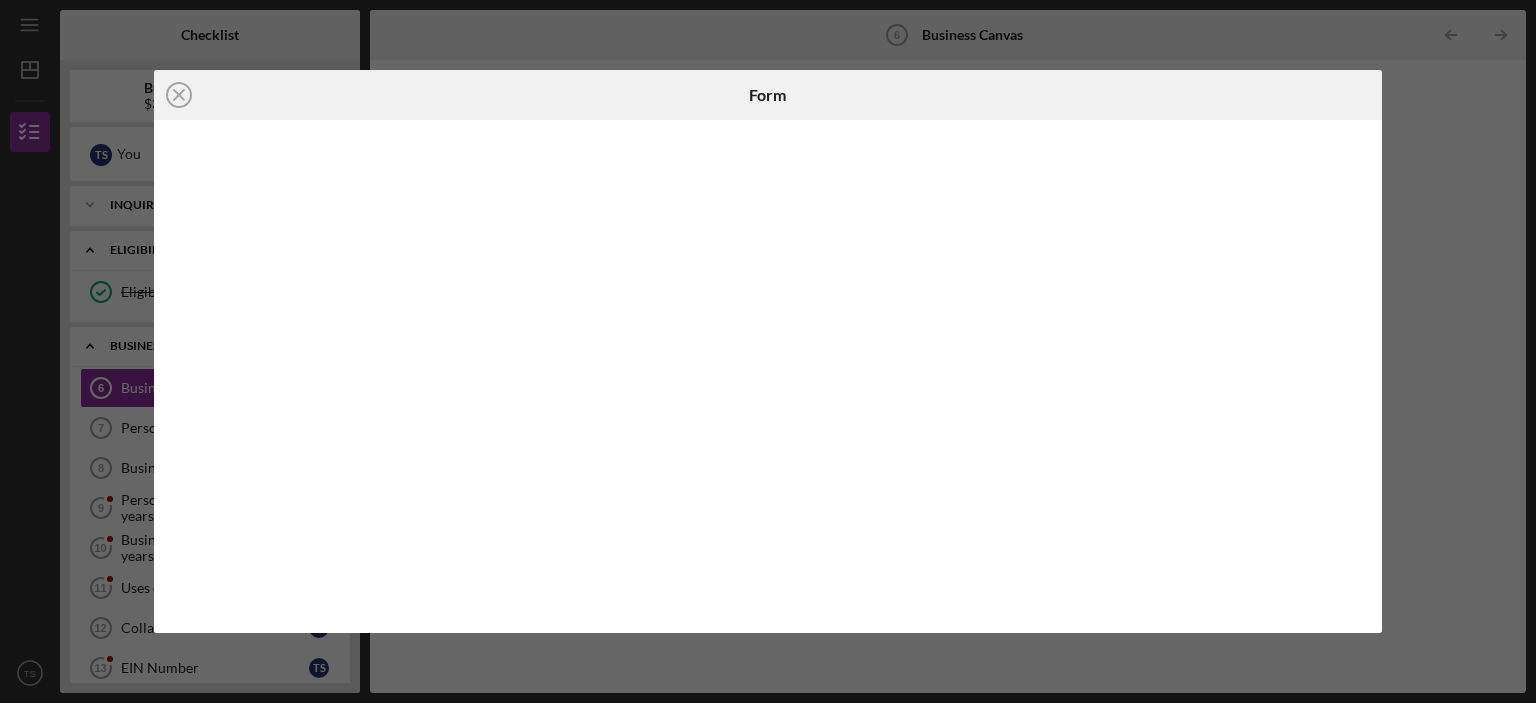 click on "Icon/Close Form" at bounding box center (768, 351) 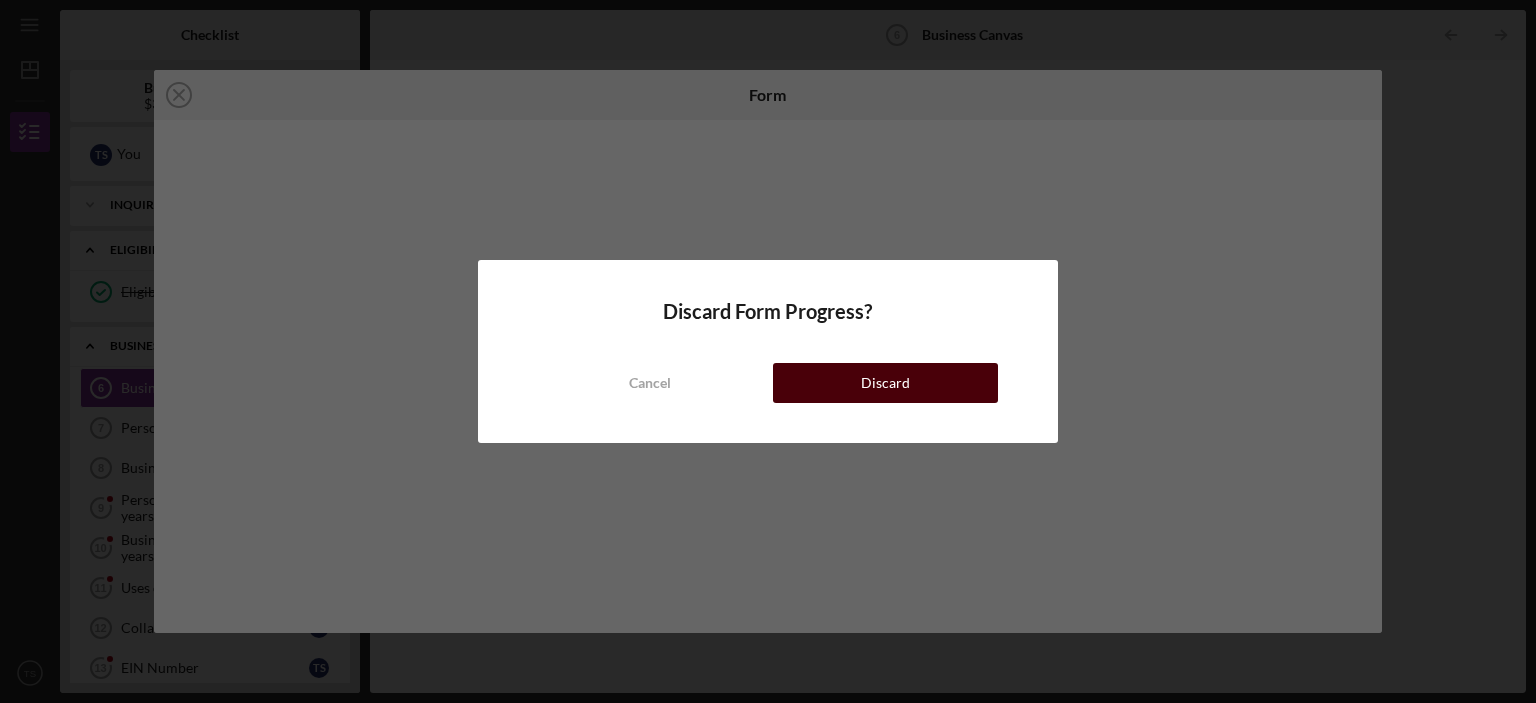 click on "Discard" at bounding box center [885, 383] 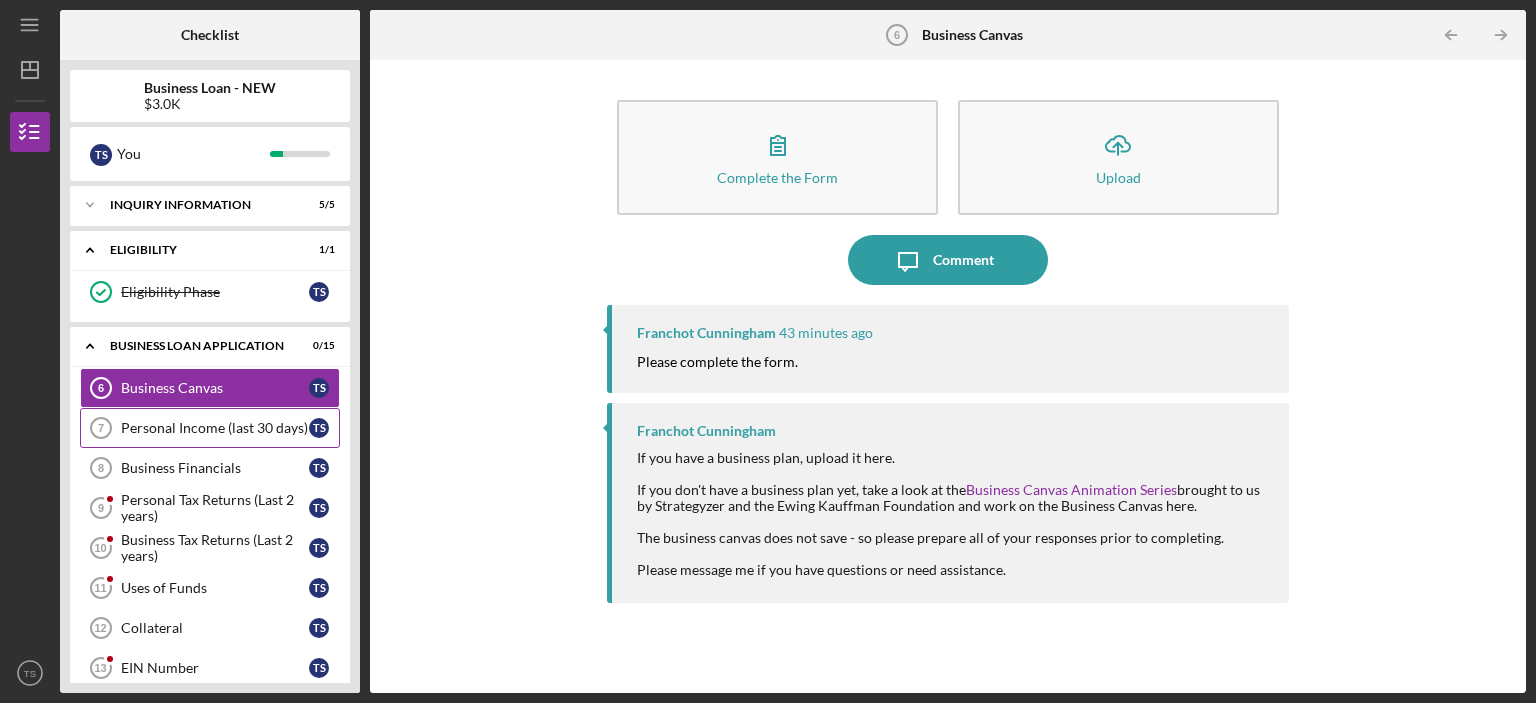 click on "Personal Income (last 30 days) 7 Personal Income (last 30 days) T S" at bounding box center (210, 428) 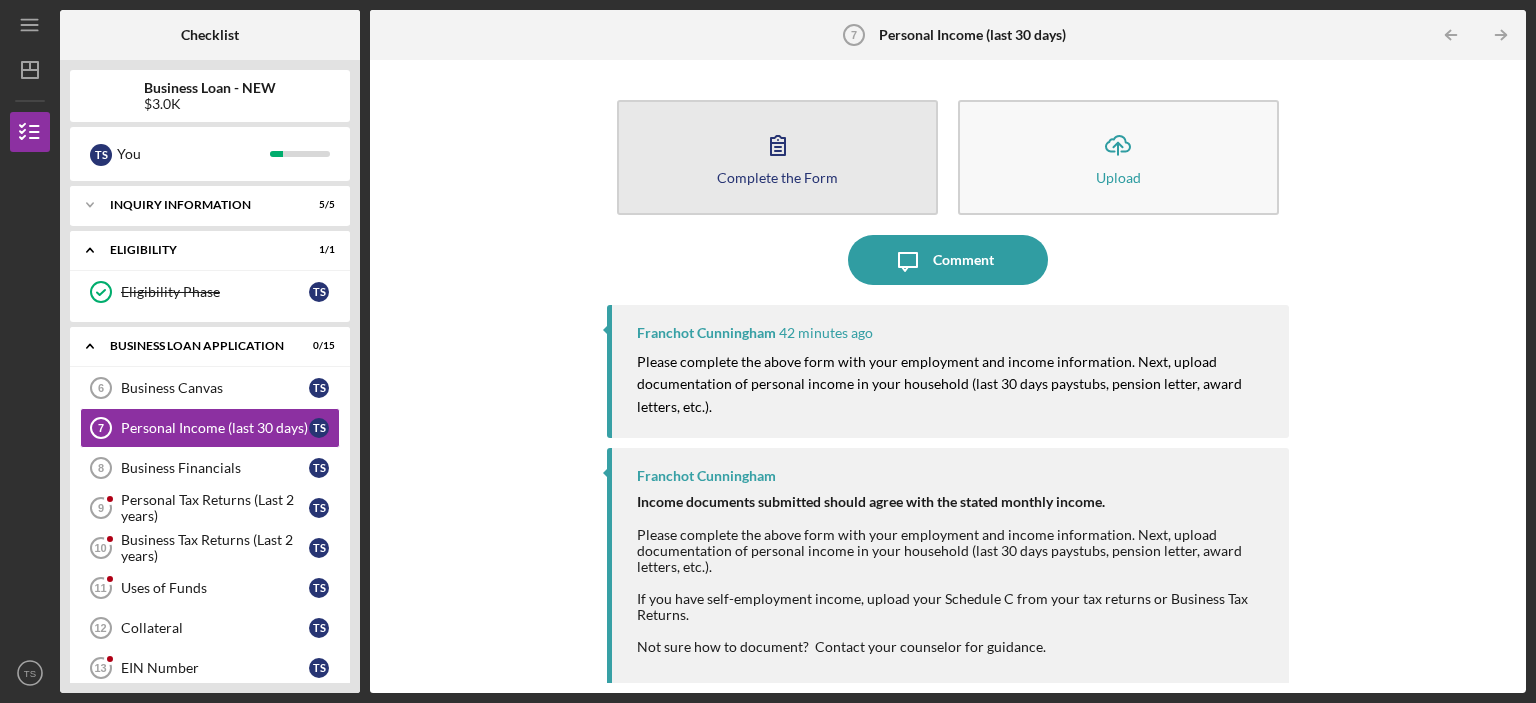 click on "Complete the Form Form" at bounding box center (777, 157) 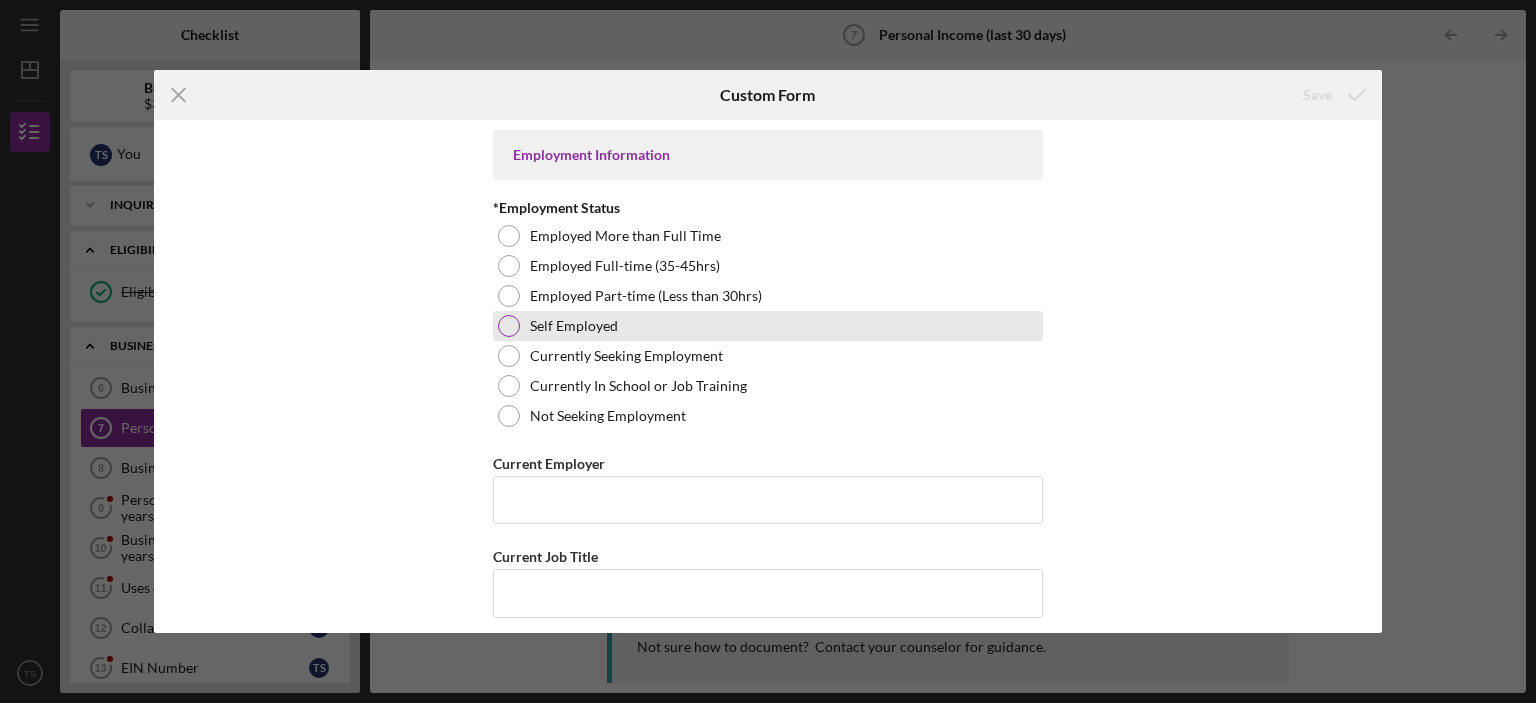 click at bounding box center [509, 326] 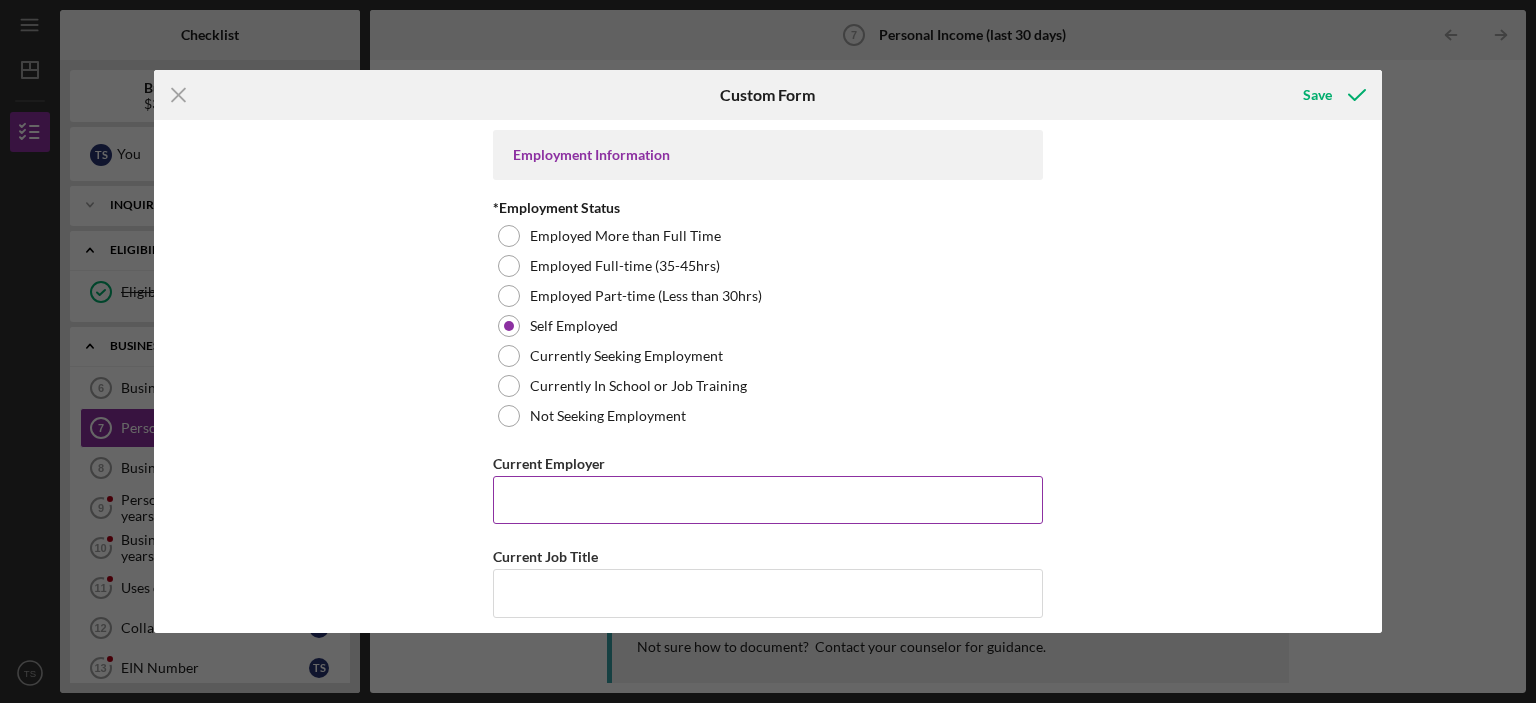 click on "Current Employer" at bounding box center [768, 500] 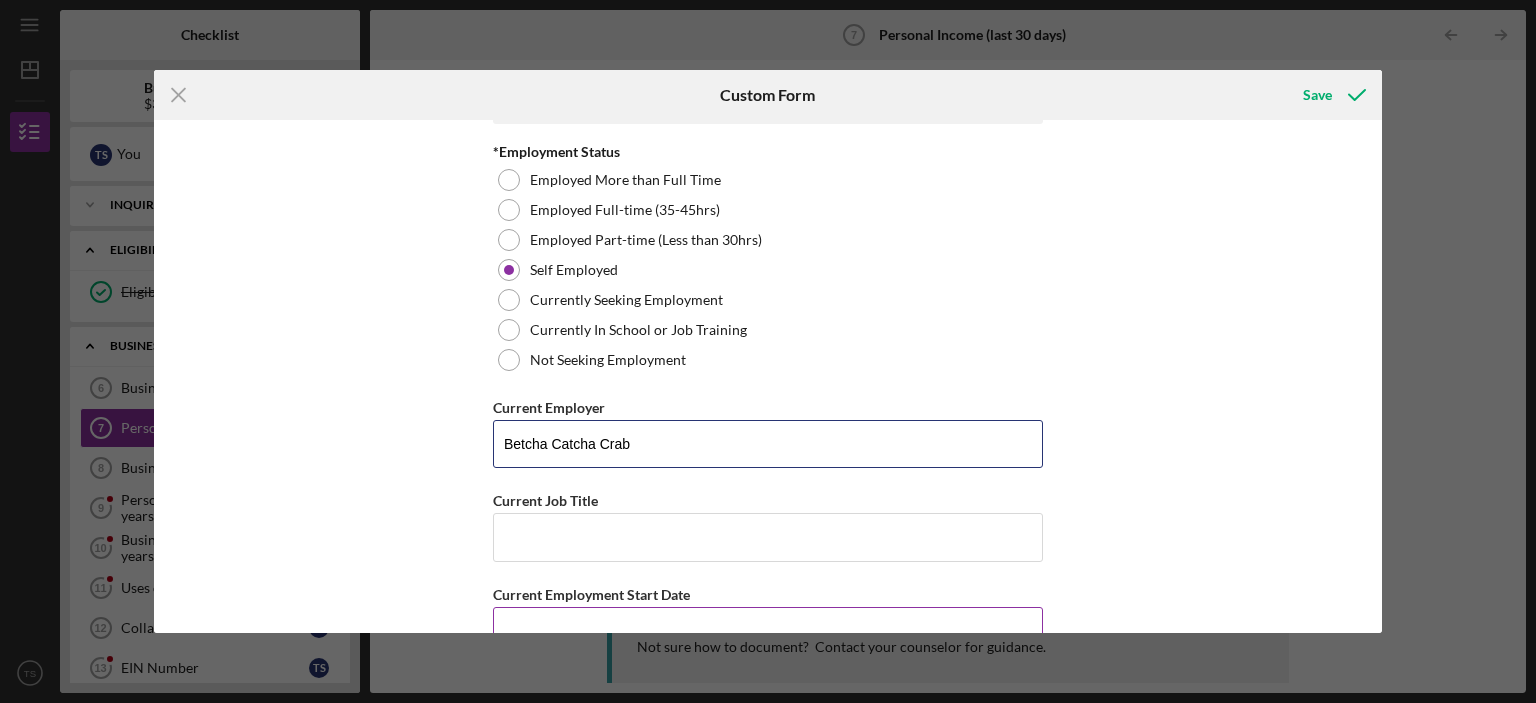 scroll, scrollTop: 100, scrollLeft: 0, axis: vertical 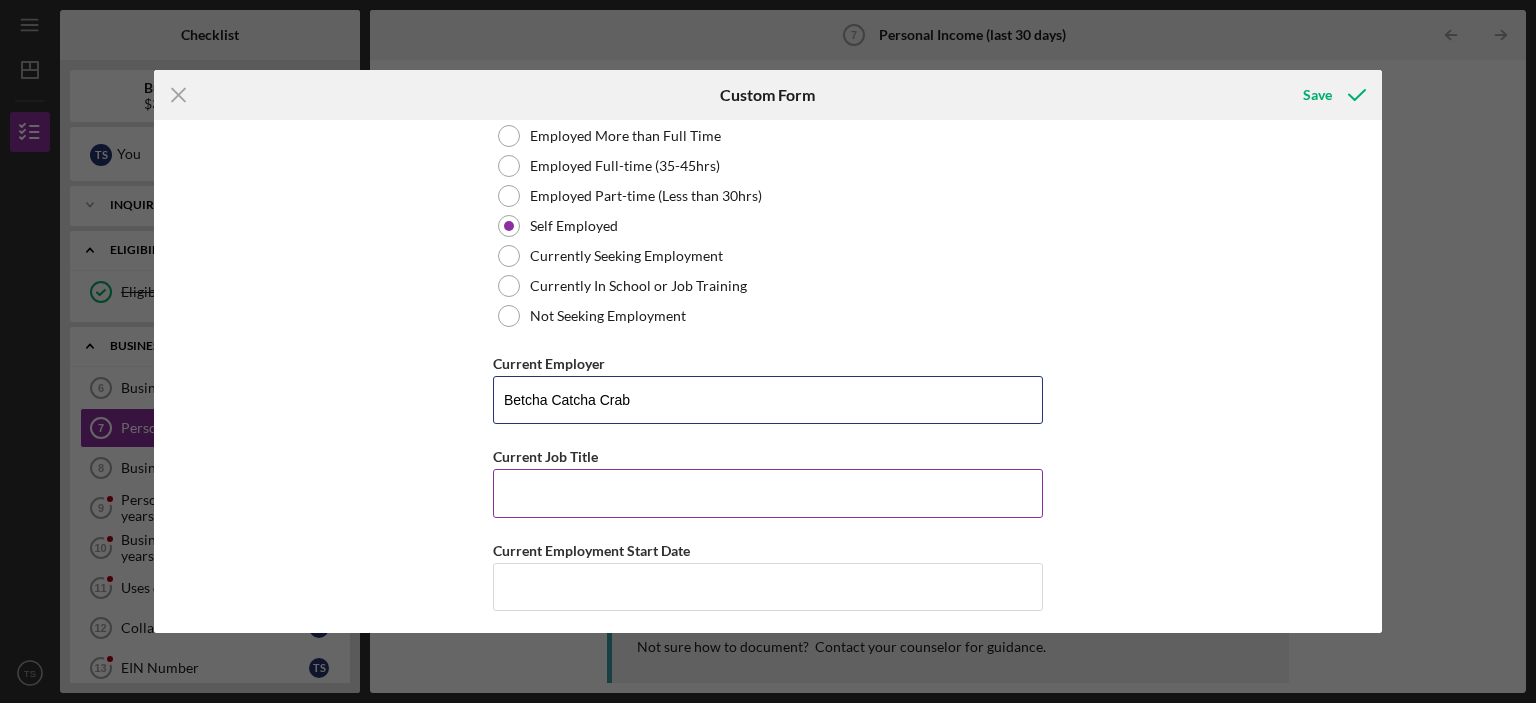 type on "Betcha Catcha Crab" 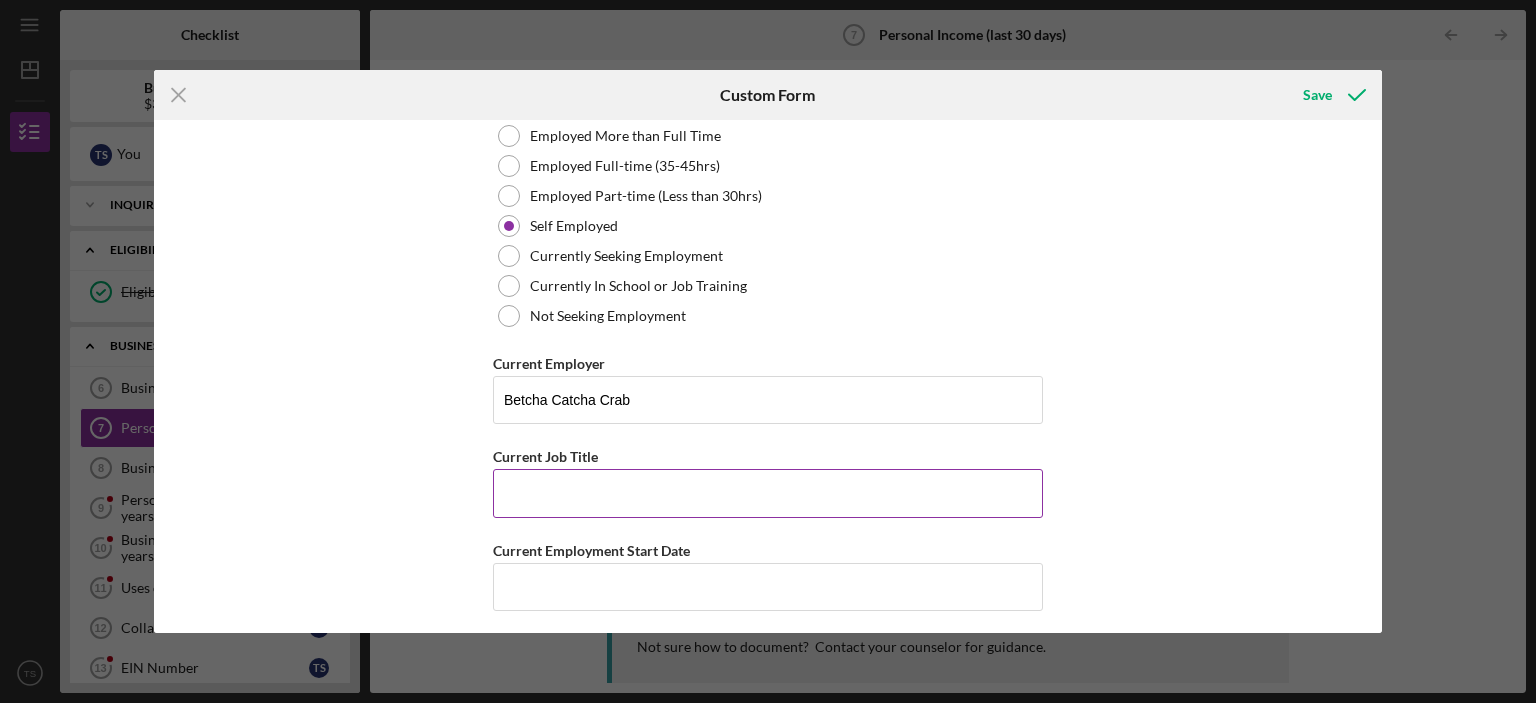 click on "Current Job Title" at bounding box center (768, 493) 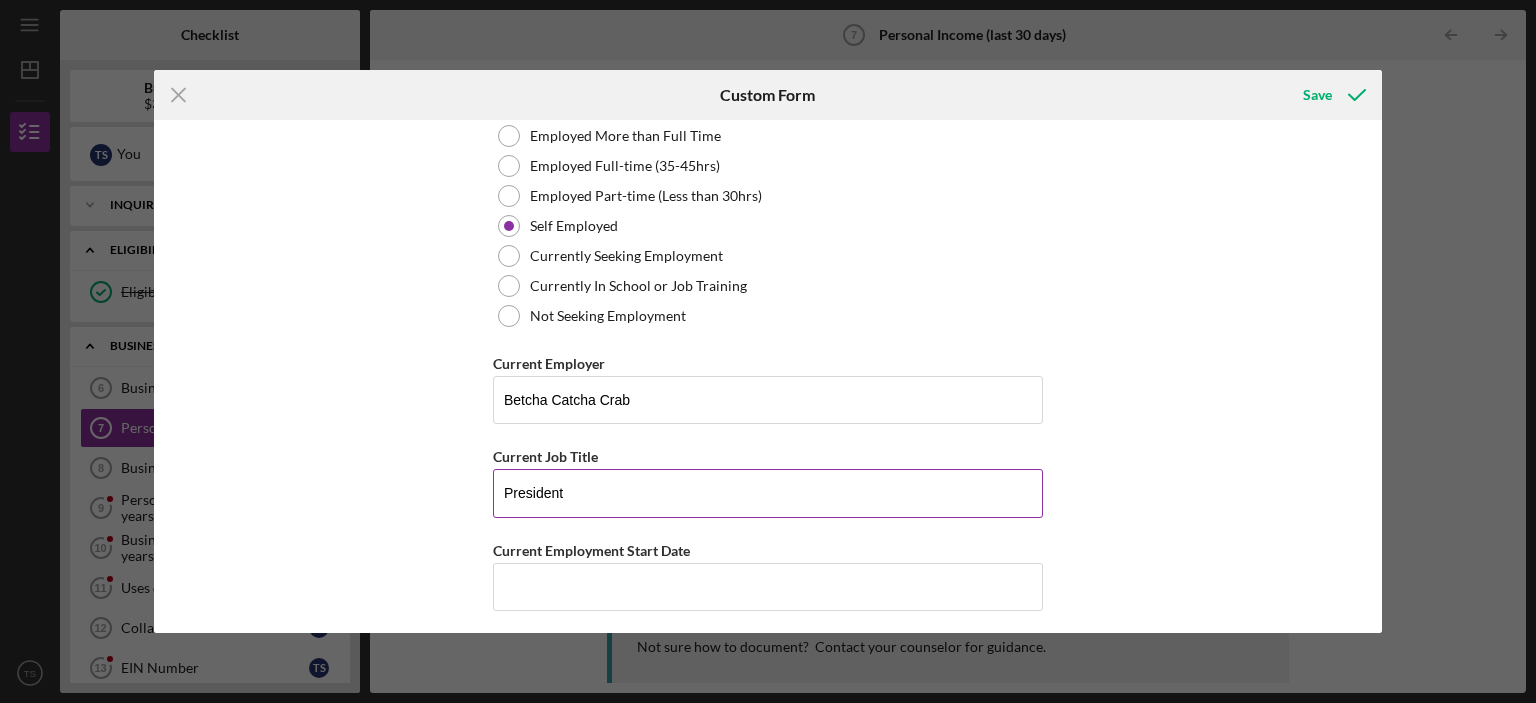 scroll, scrollTop: 200, scrollLeft: 0, axis: vertical 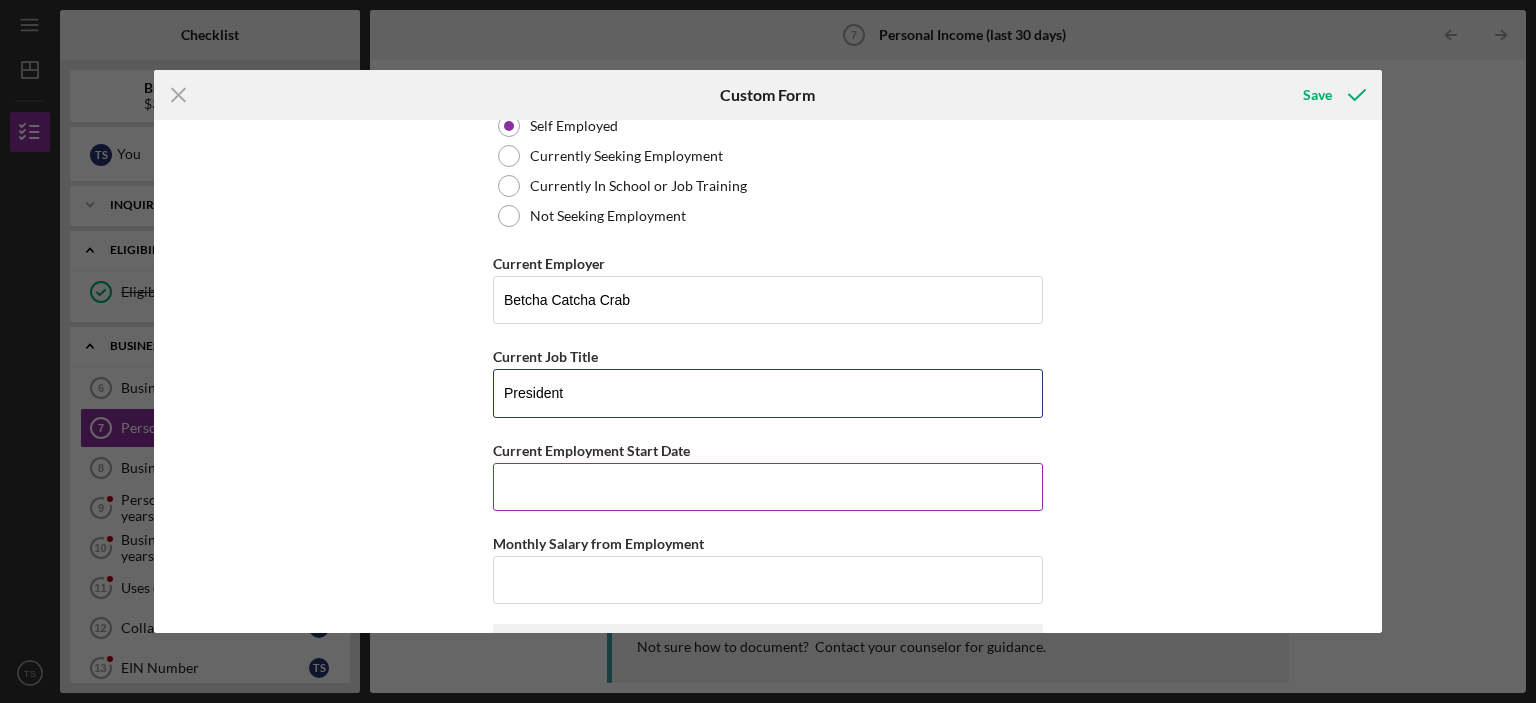 type on "President" 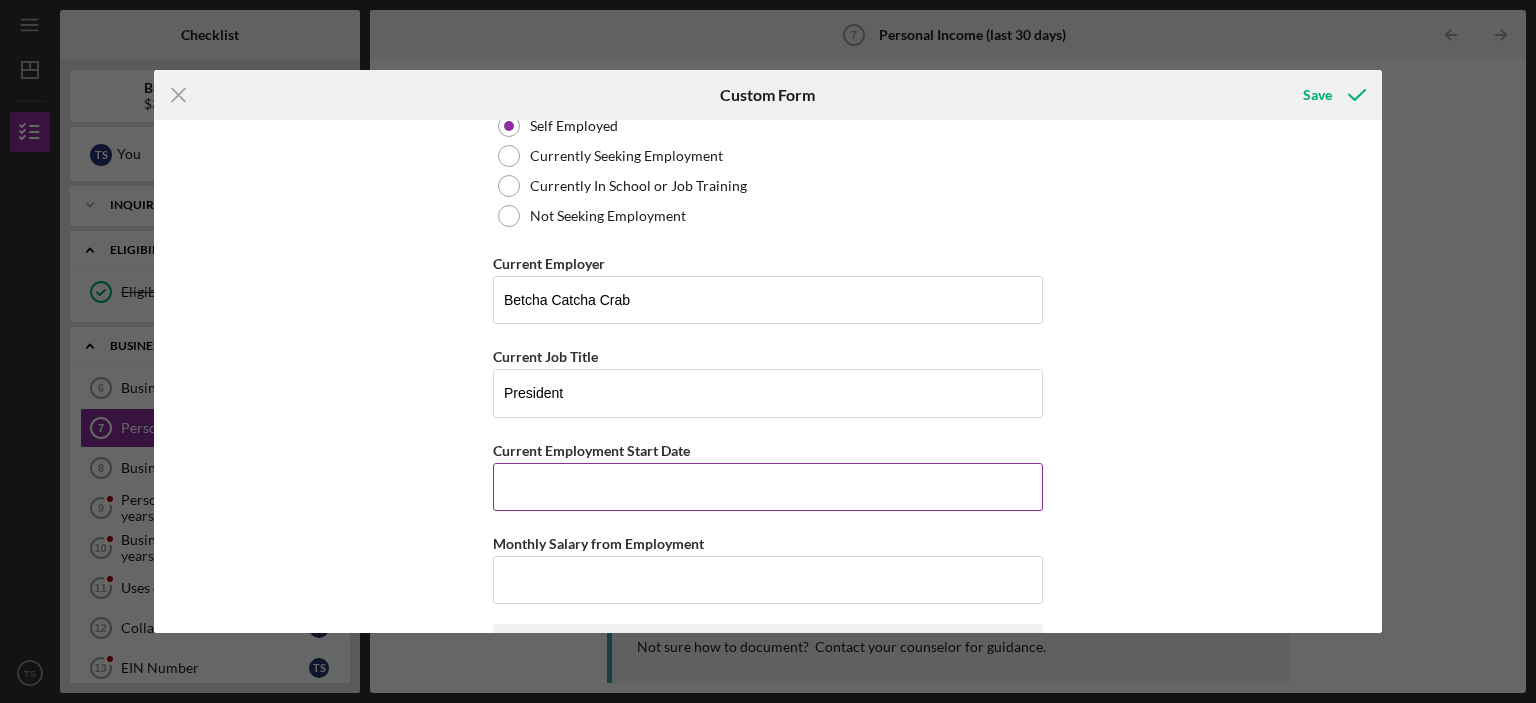 click on "Current Employment Start Date" at bounding box center (768, 487) 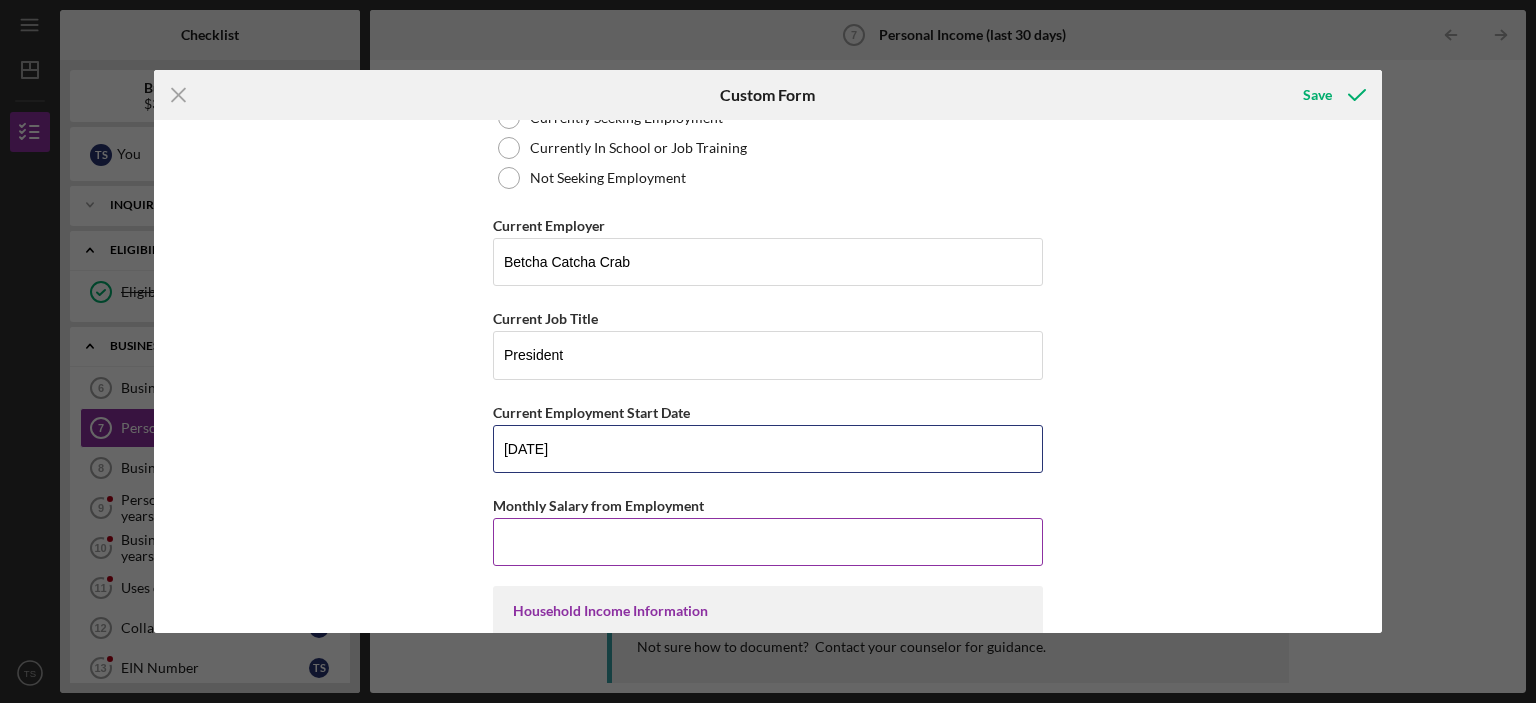scroll, scrollTop: 300, scrollLeft: 0, axis: vertical 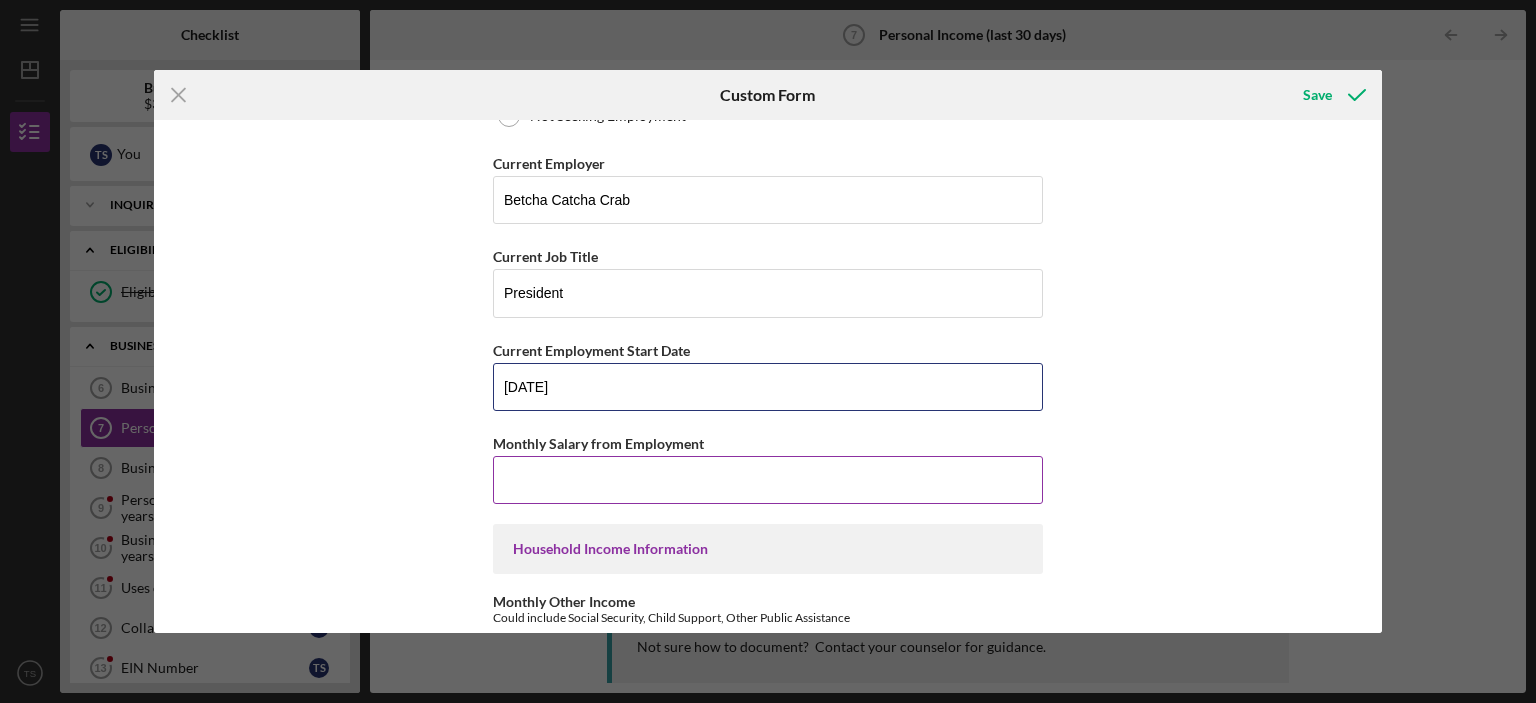type on "[DATE]" 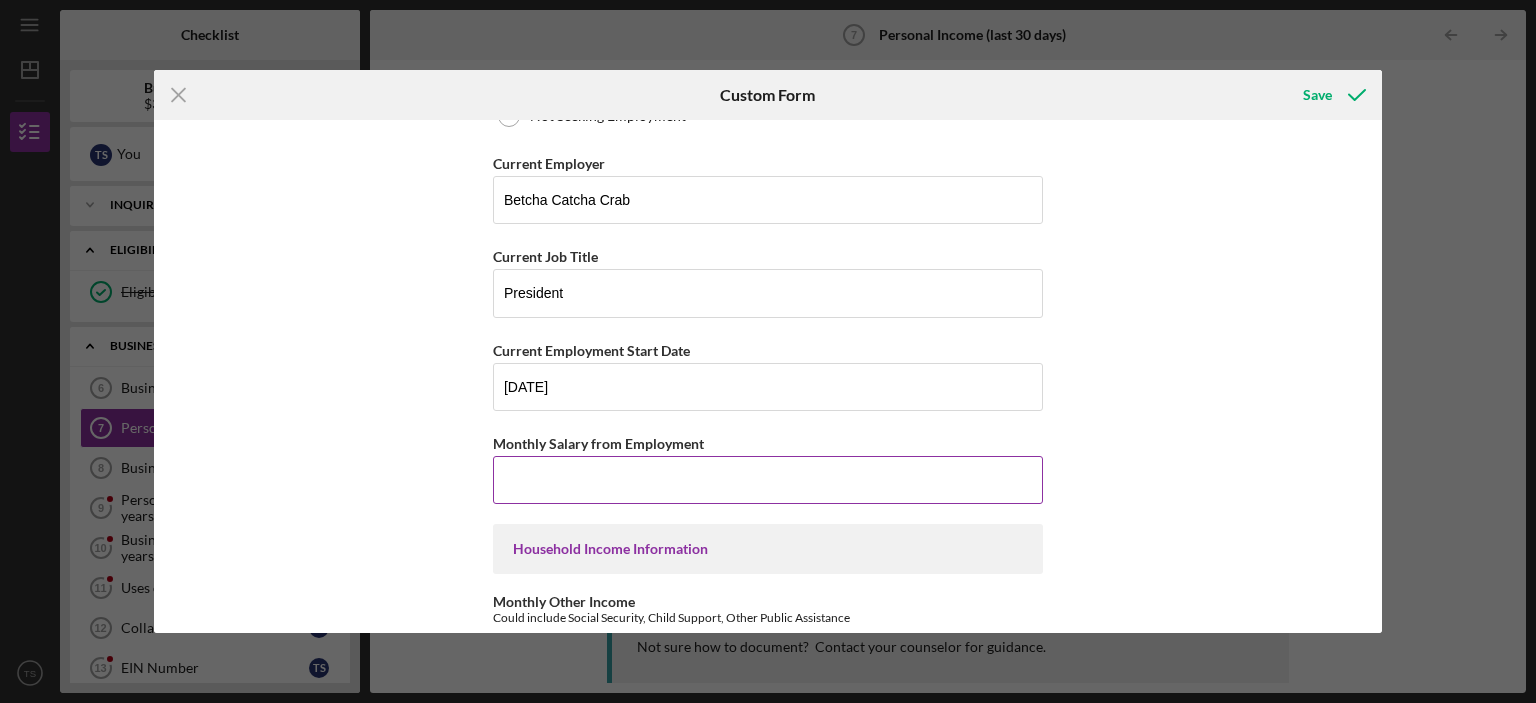 click on "Monthly Salary from Employment" at bounding box center [768, 480] 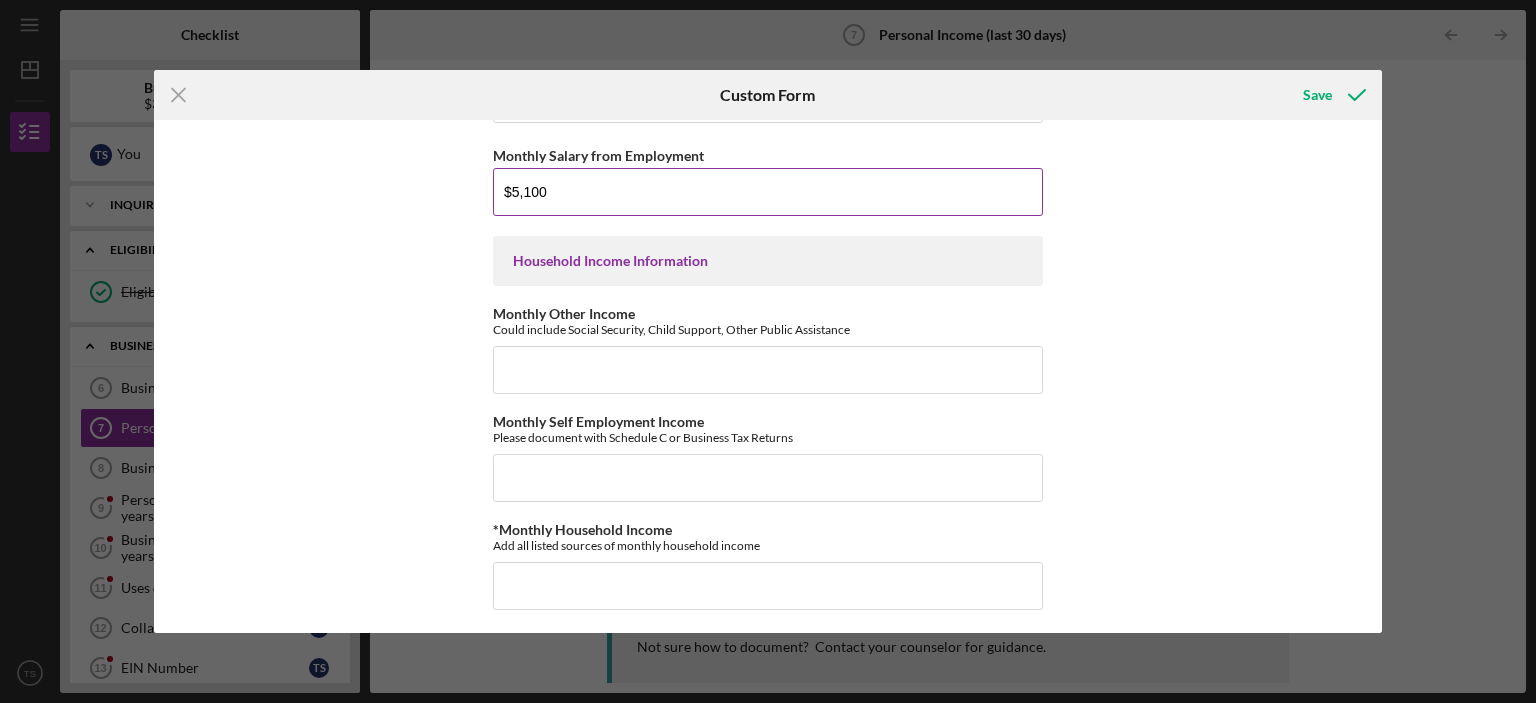 scroll, scrollTop: 600, scrollLeft: 0, axis: vertical 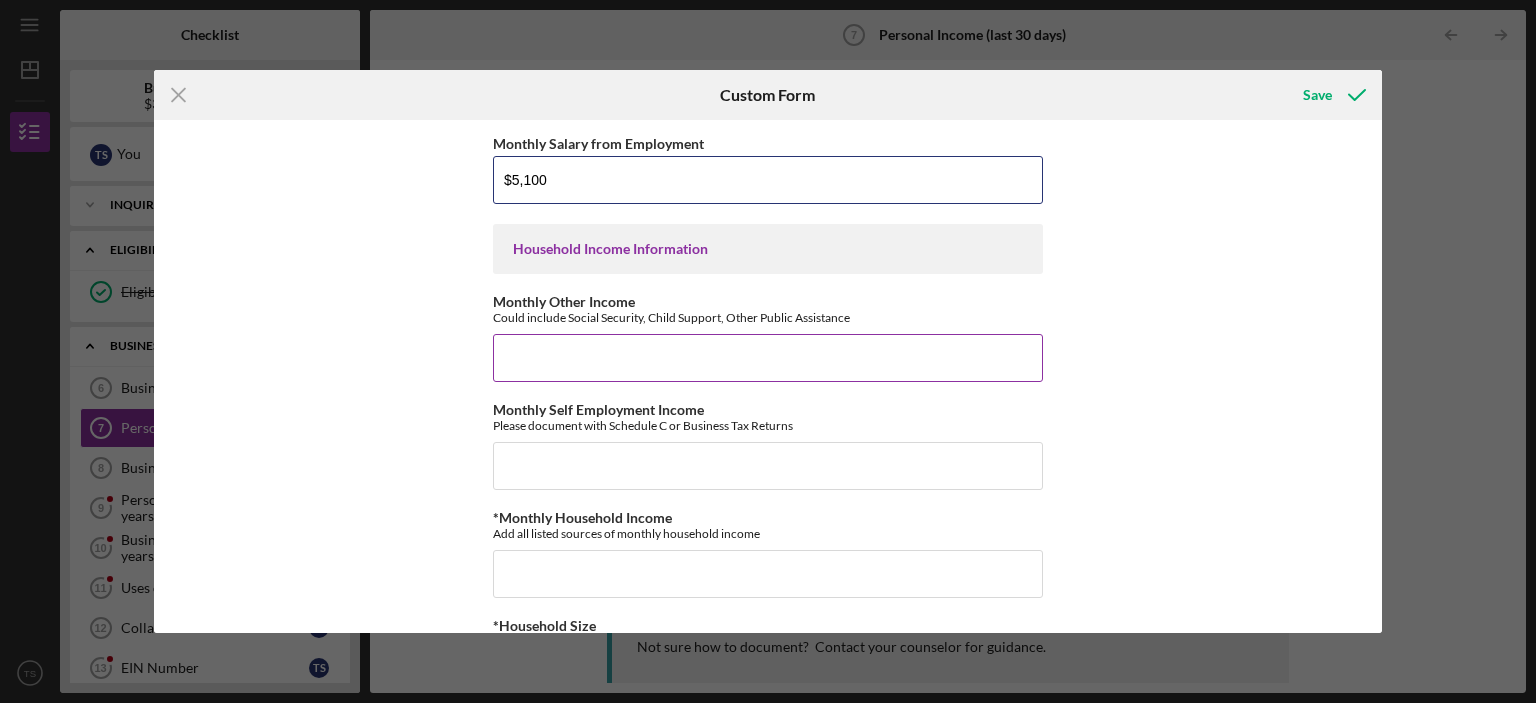 type on "$5,100" 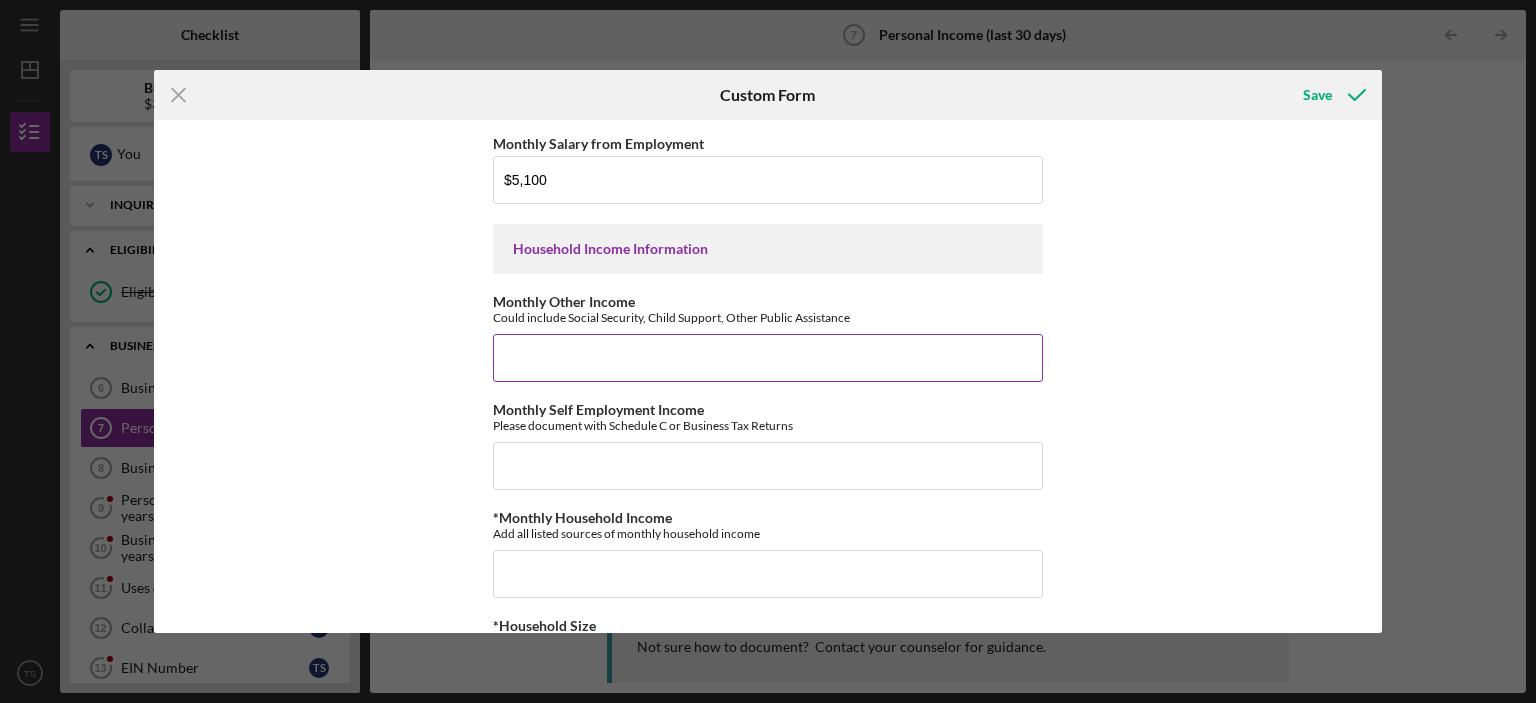 click on "Monthly Other Income" at bounding box center (768, 358) 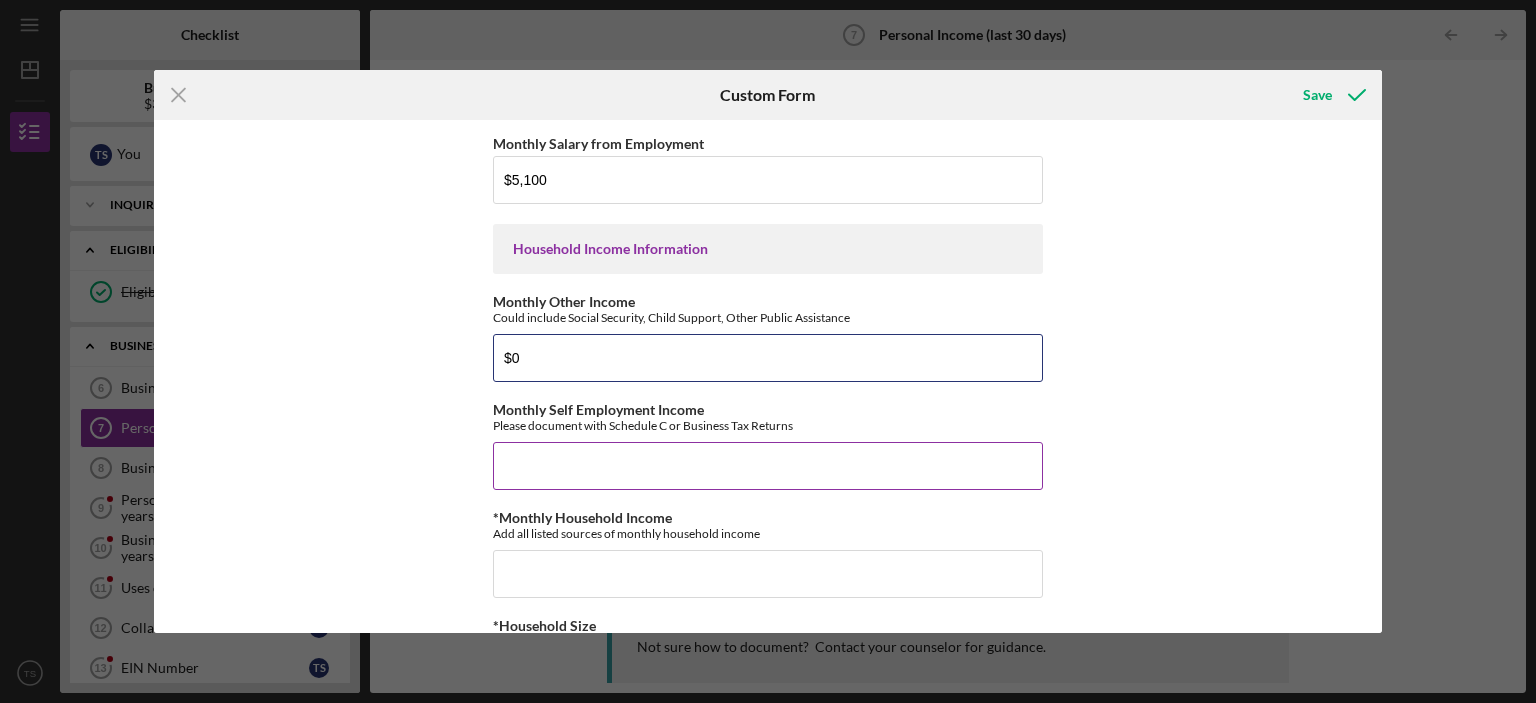type on "$0" 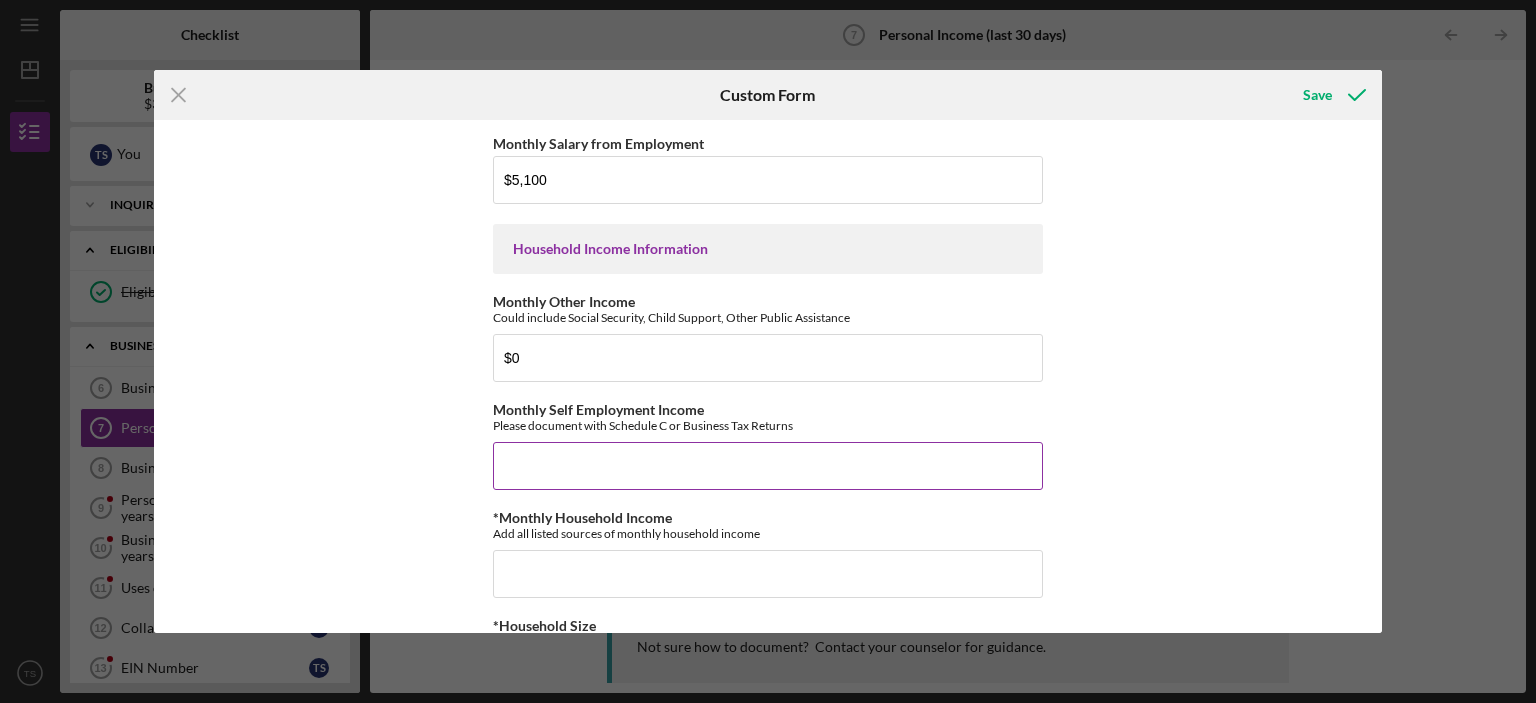click on "Monthly Self Employment Income" at bounding box center [768, 466] 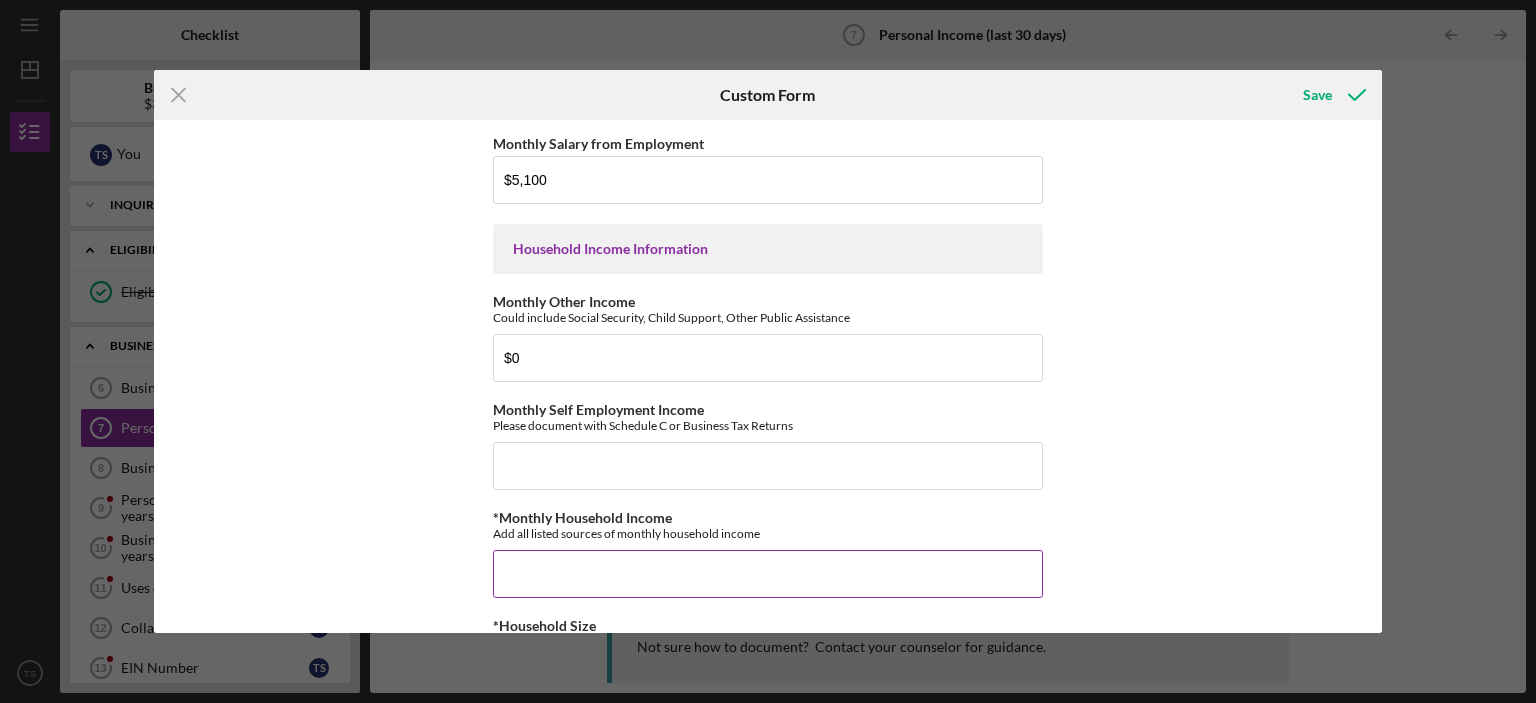 click on "*Monthly Household Income" at bounding box center (768, 574) 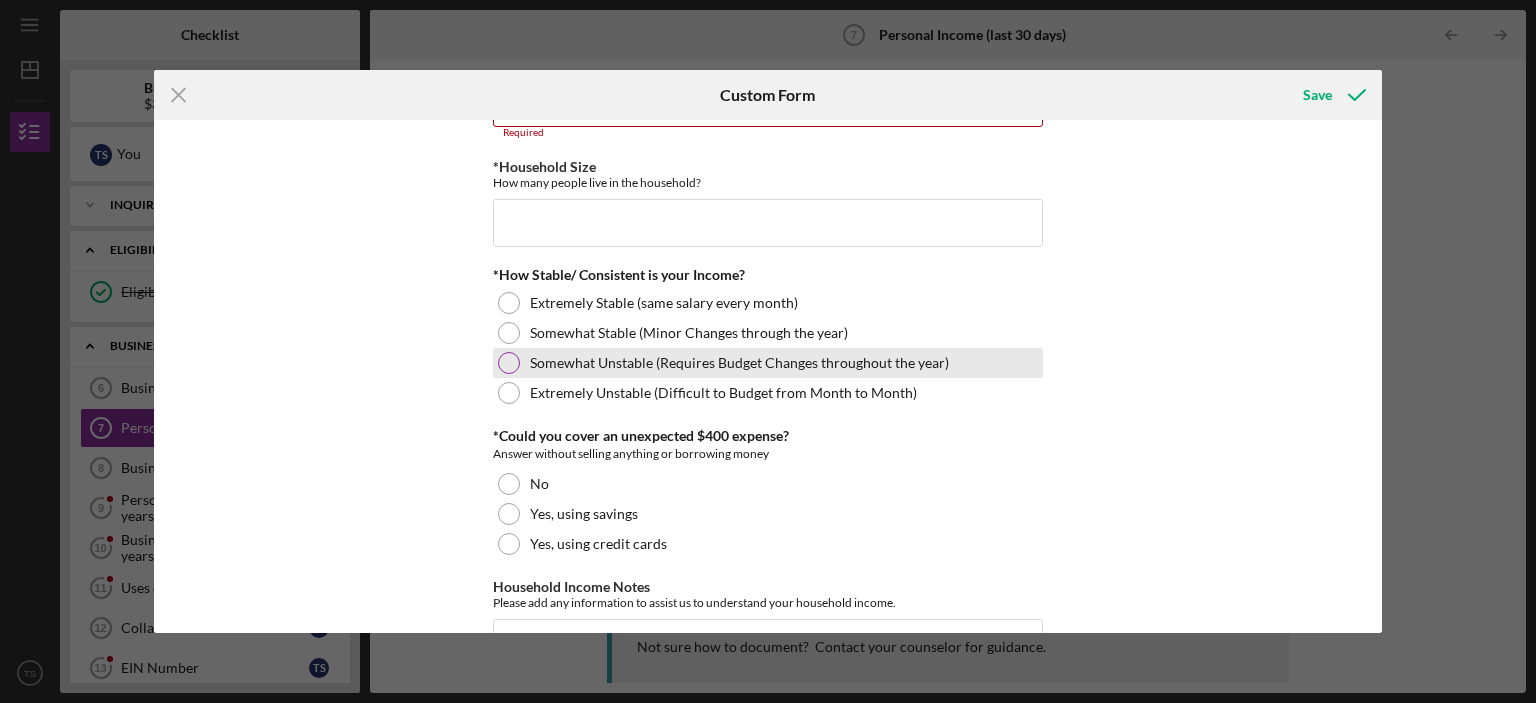 scroll, scrollTop: 1100, scrollLeft: 0, axis: vertical 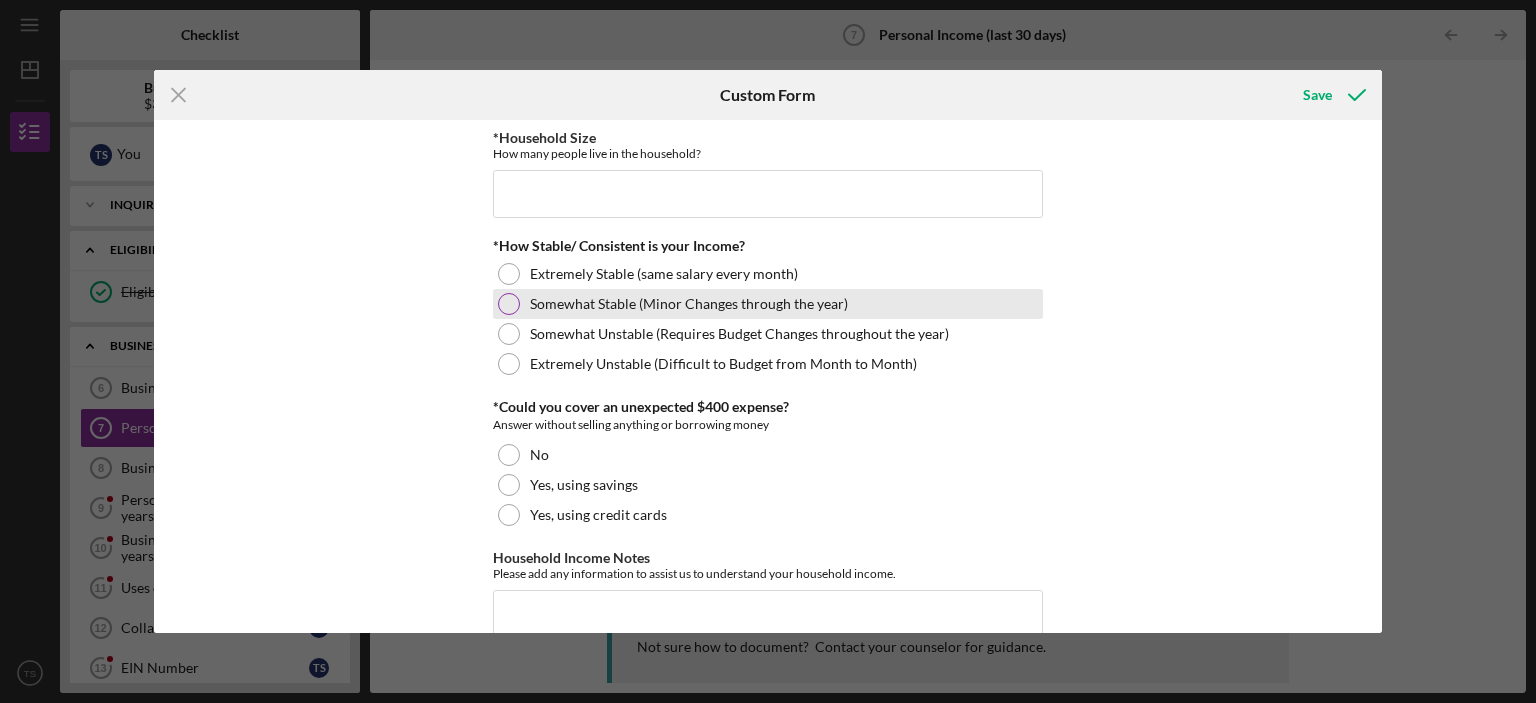 click at bounding box center [509, 304] 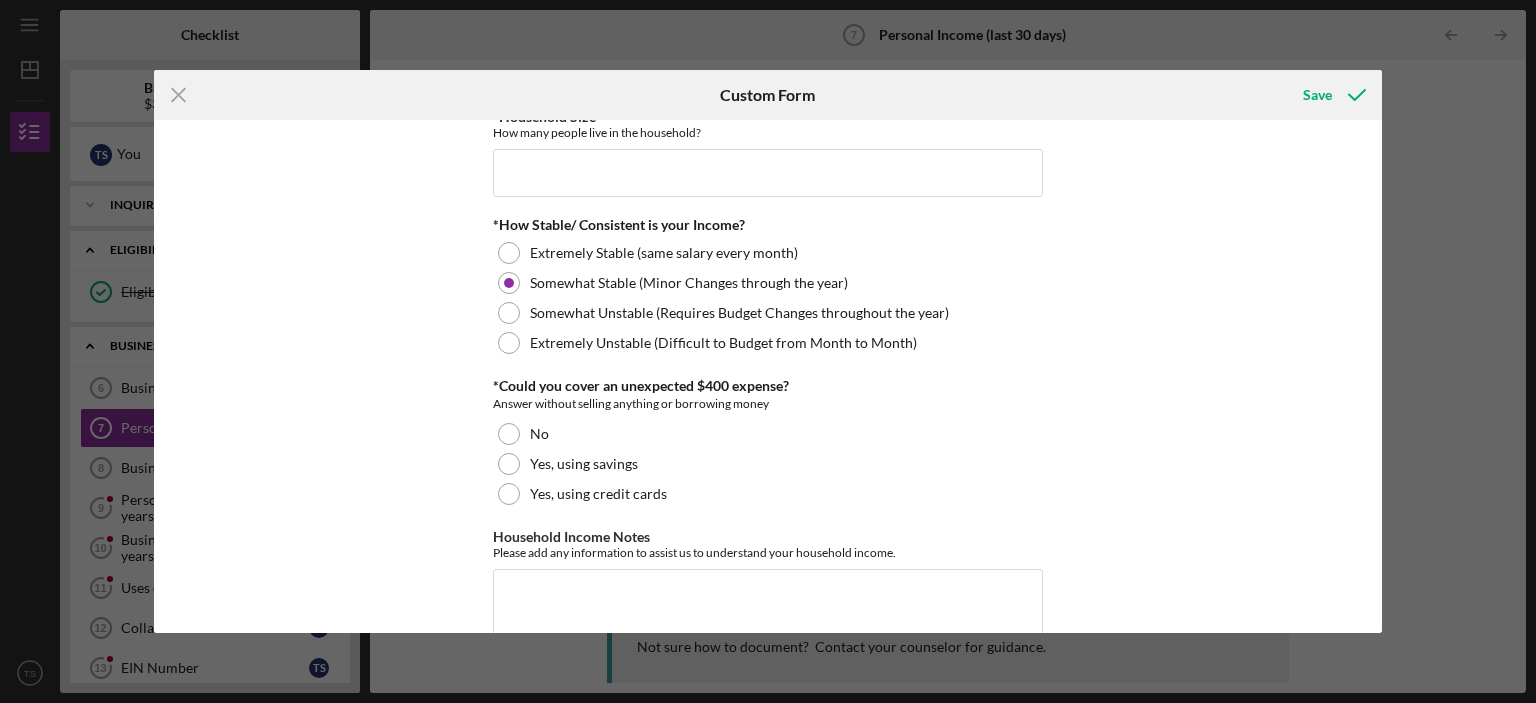 scroll, scrollTop: 1183, scrollLeft: 0, axis: vertical 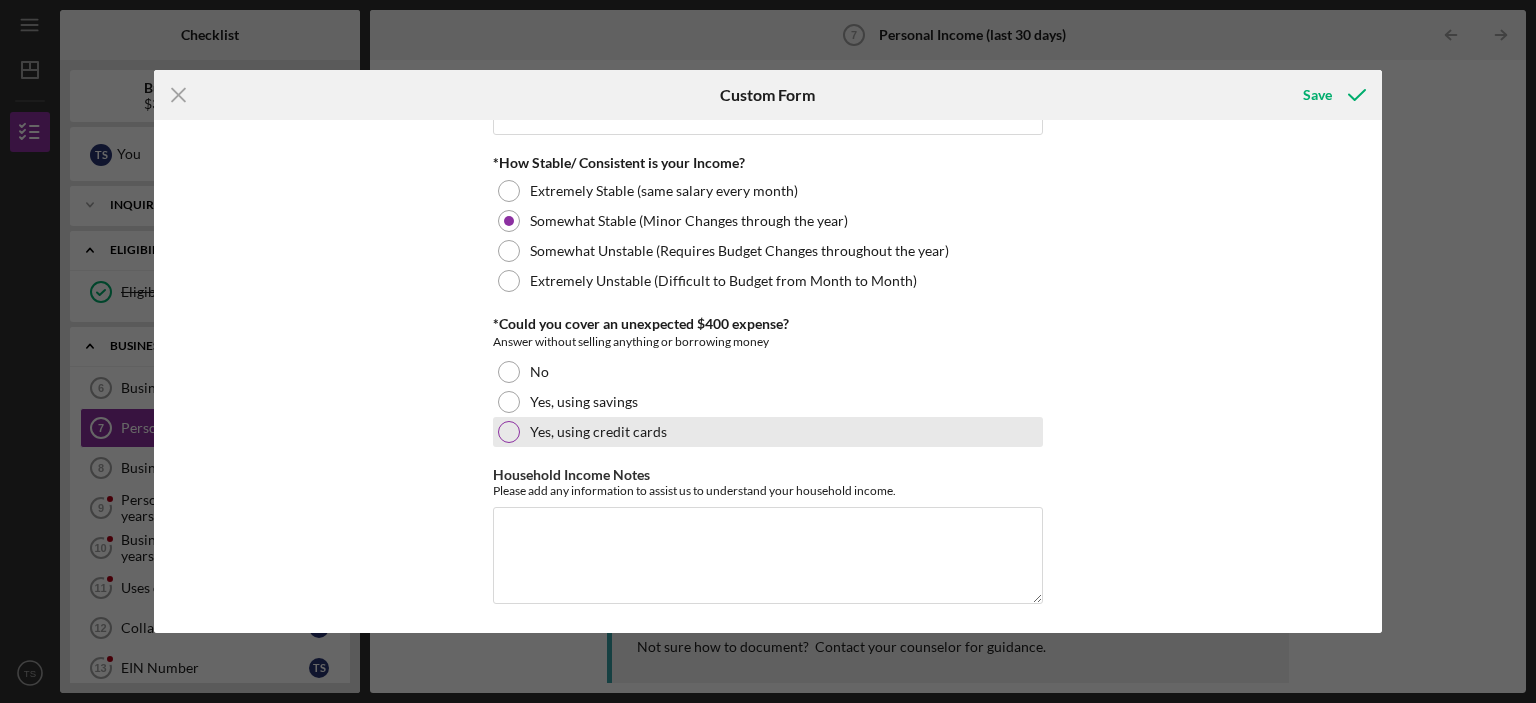 click at bounding box center [509, 432] 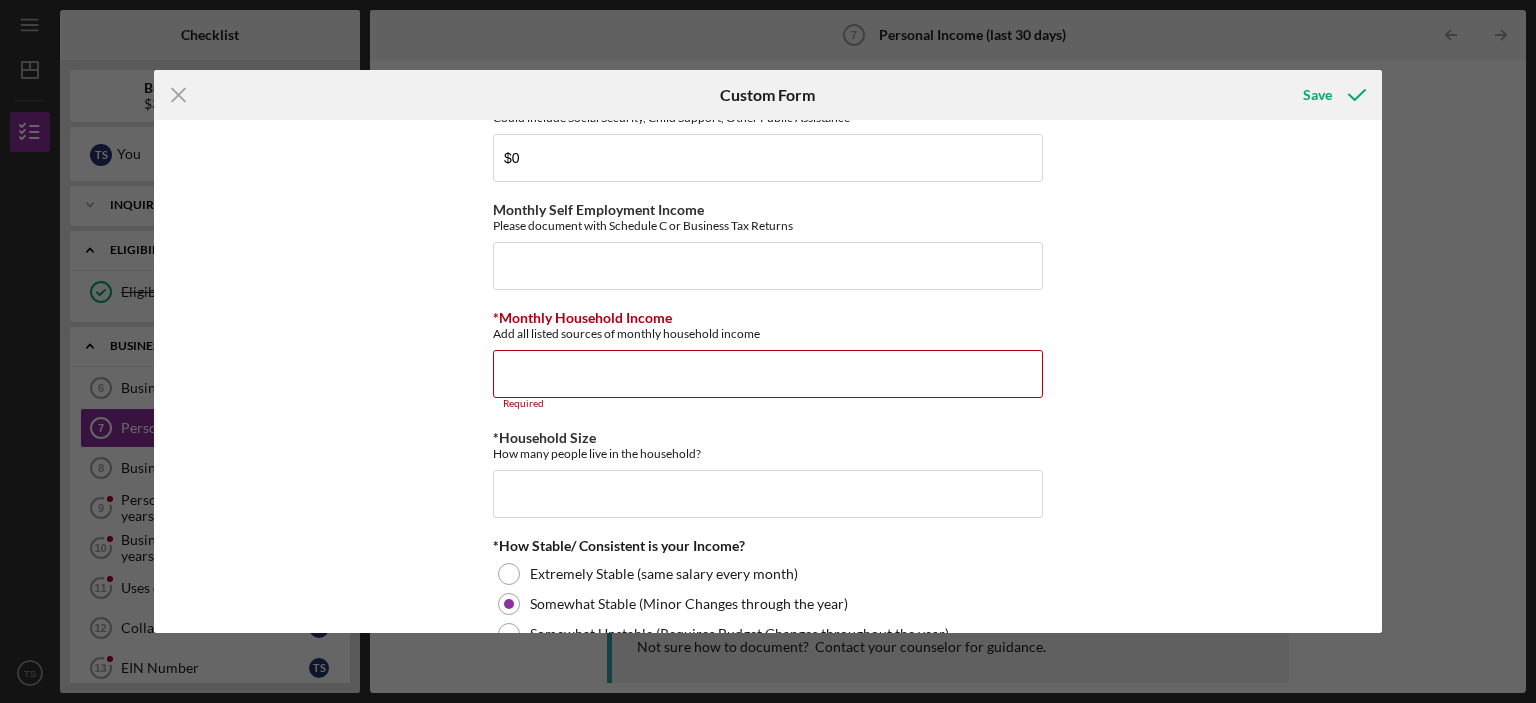 scroll, scrollTop: 783, scrollLeft: 0, axis: vertical 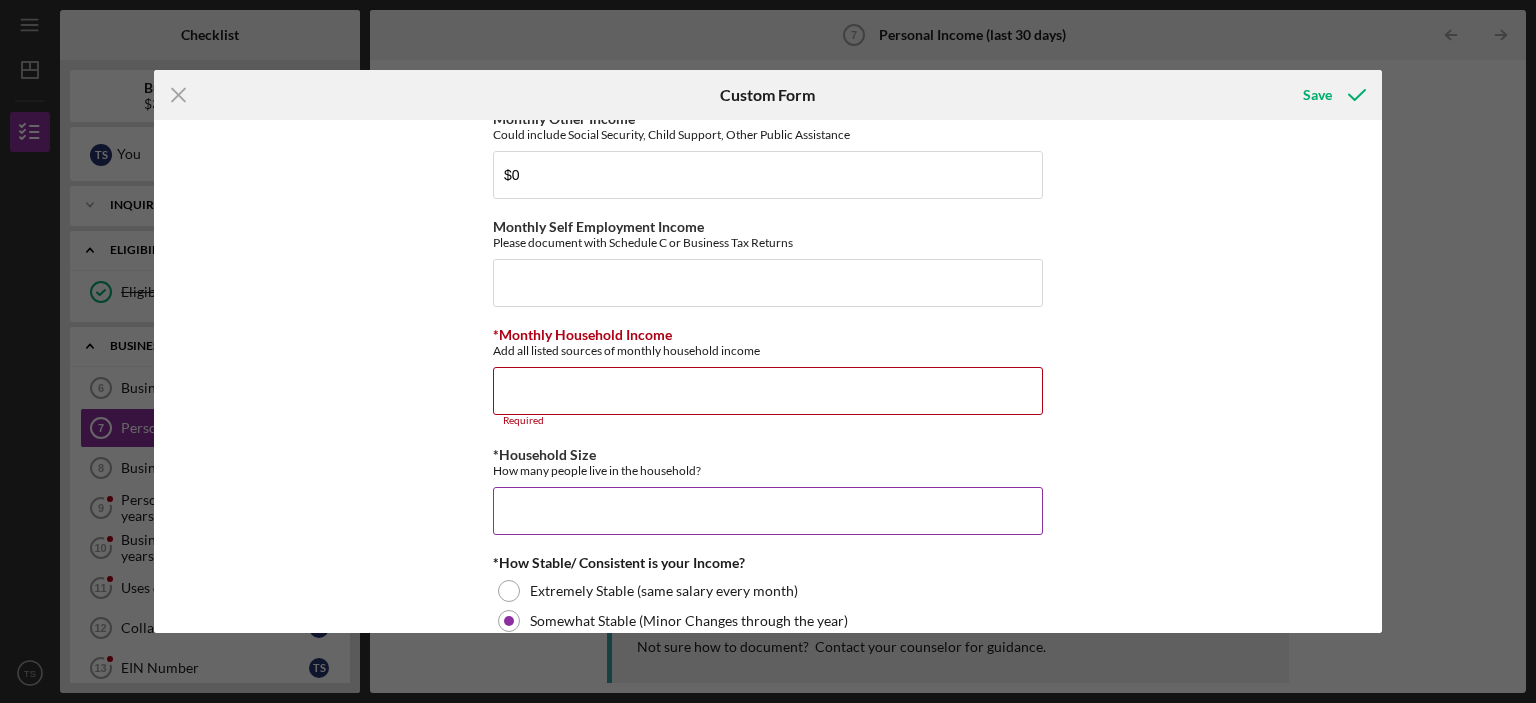 click on "*Household Size" at bounding box center [768, 511] 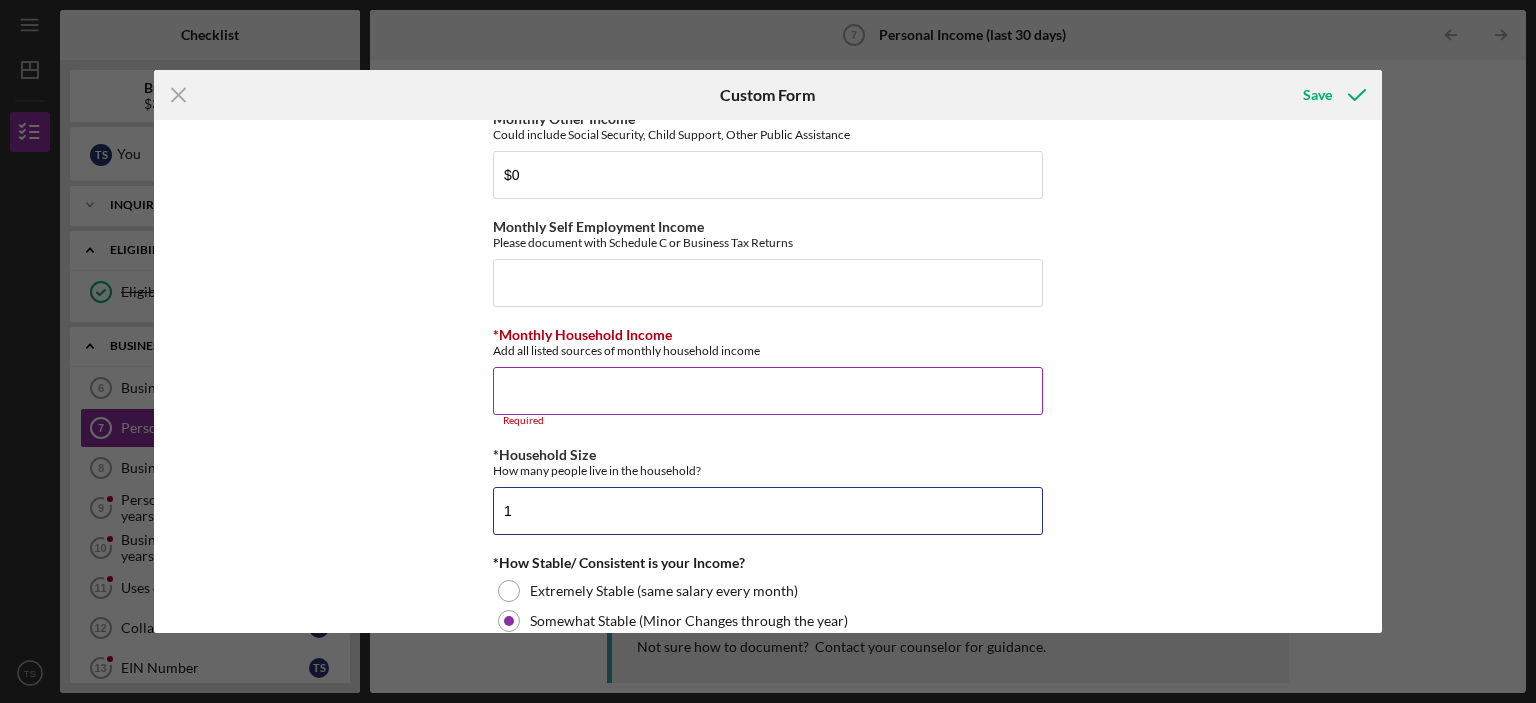 type on "1" 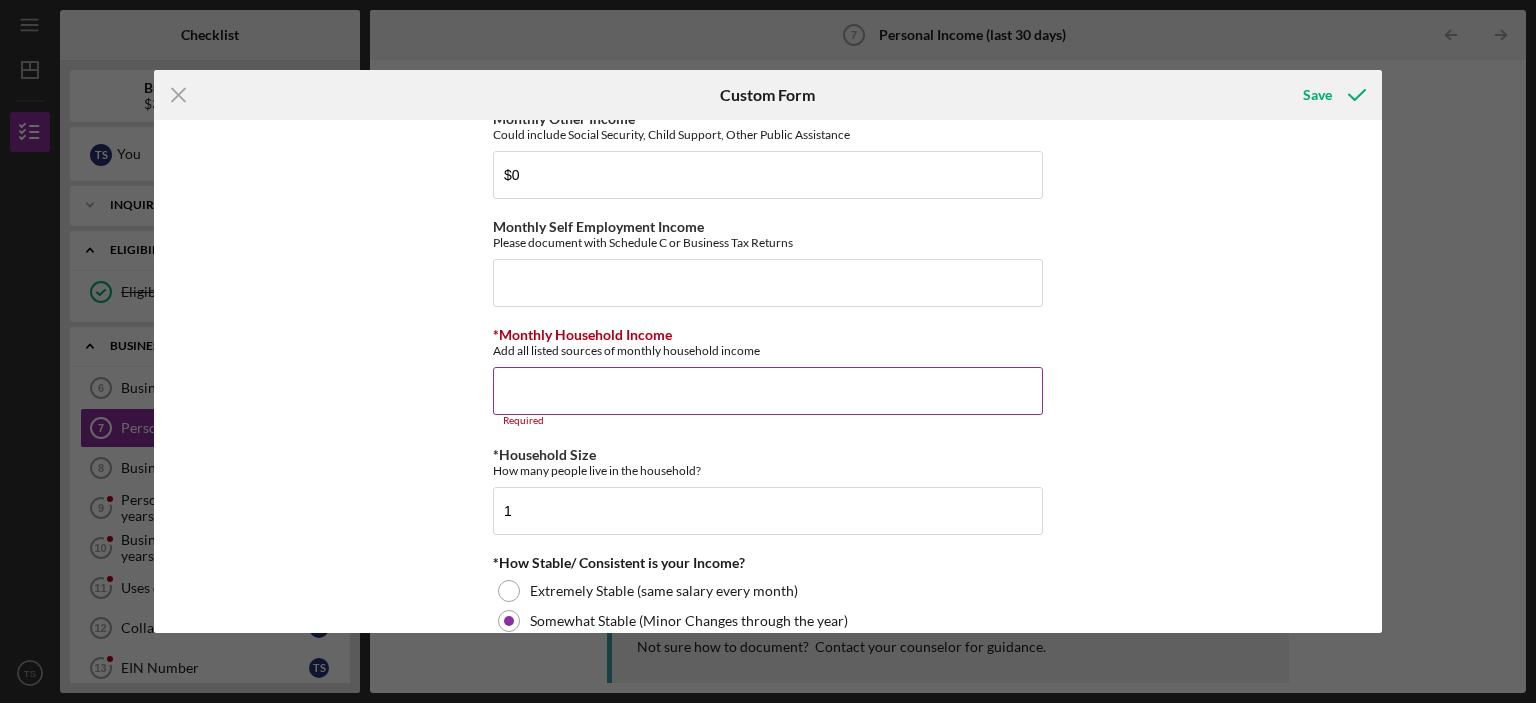 click on "*Monthly Household Income" at bounding box center [768, 391] 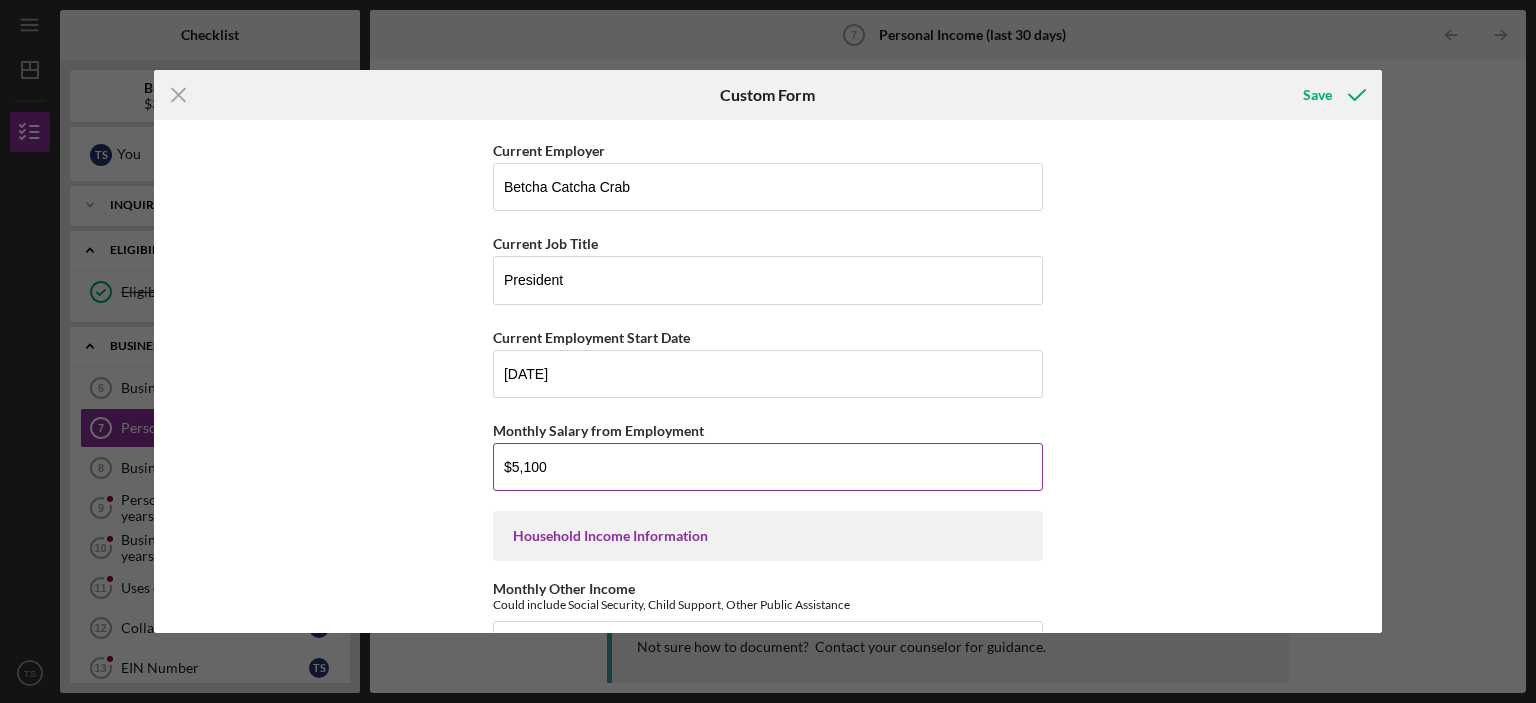 scroll, scrollTop: 283, scrollLeft: 0, axis: vertical 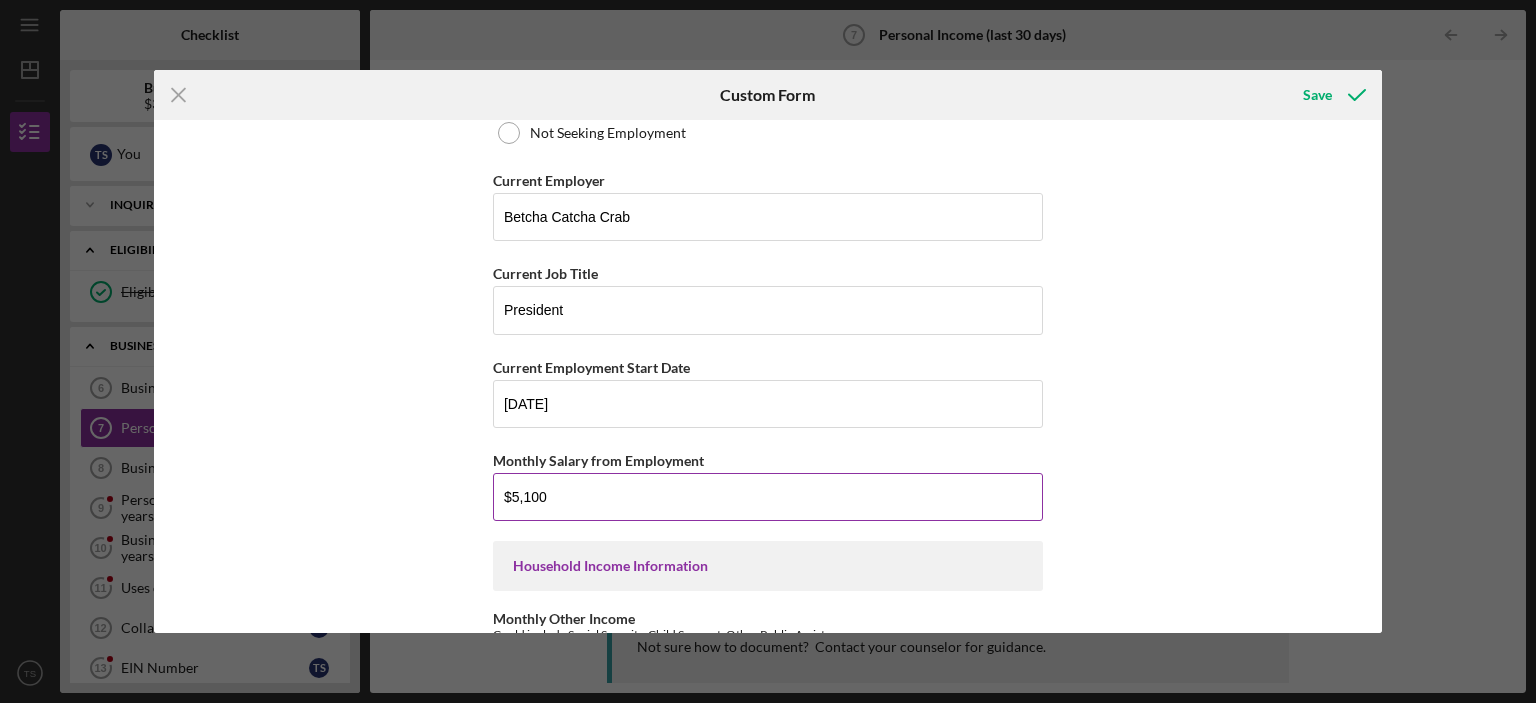 click on "$5,100" at bounding box center (768, 497) 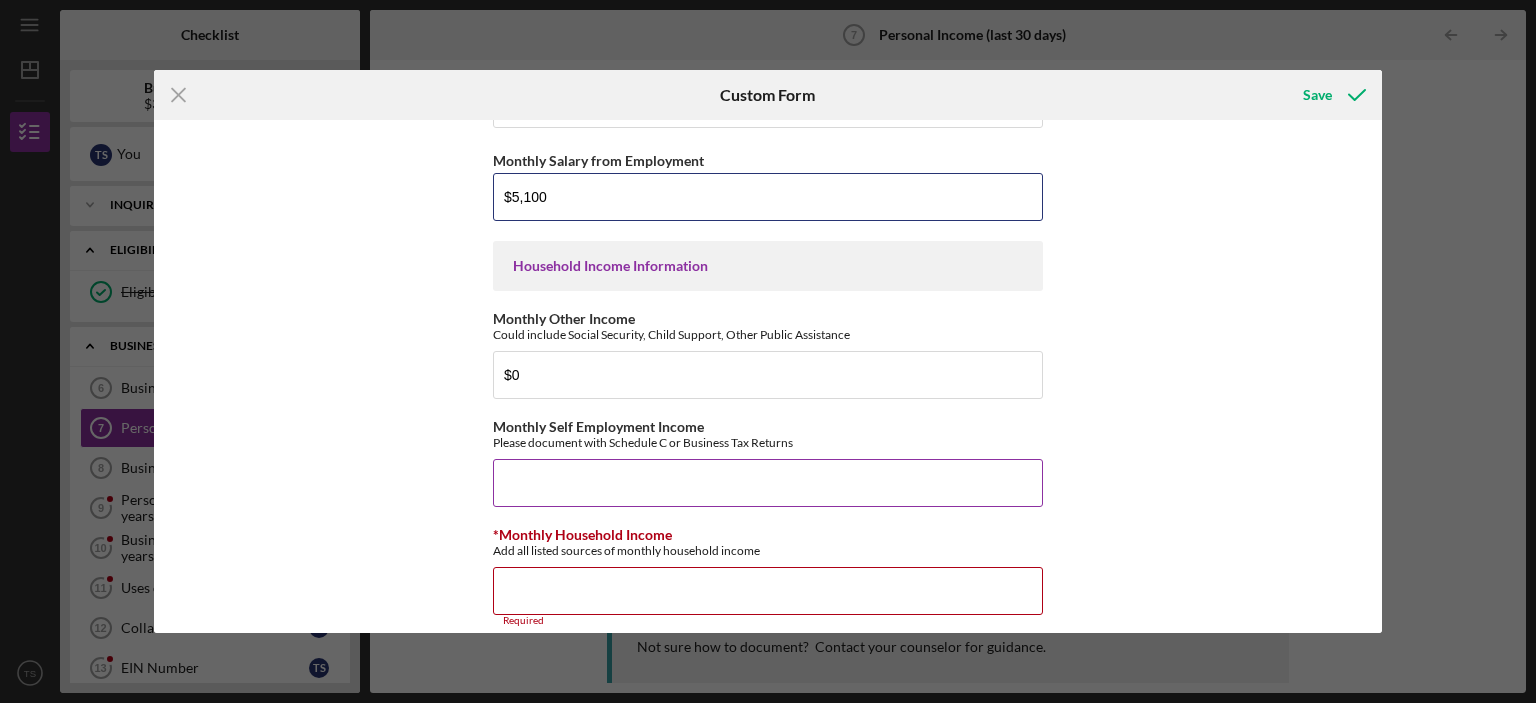 scroll, scrollTop: 683, scrollLeft: 0, axis: vertical 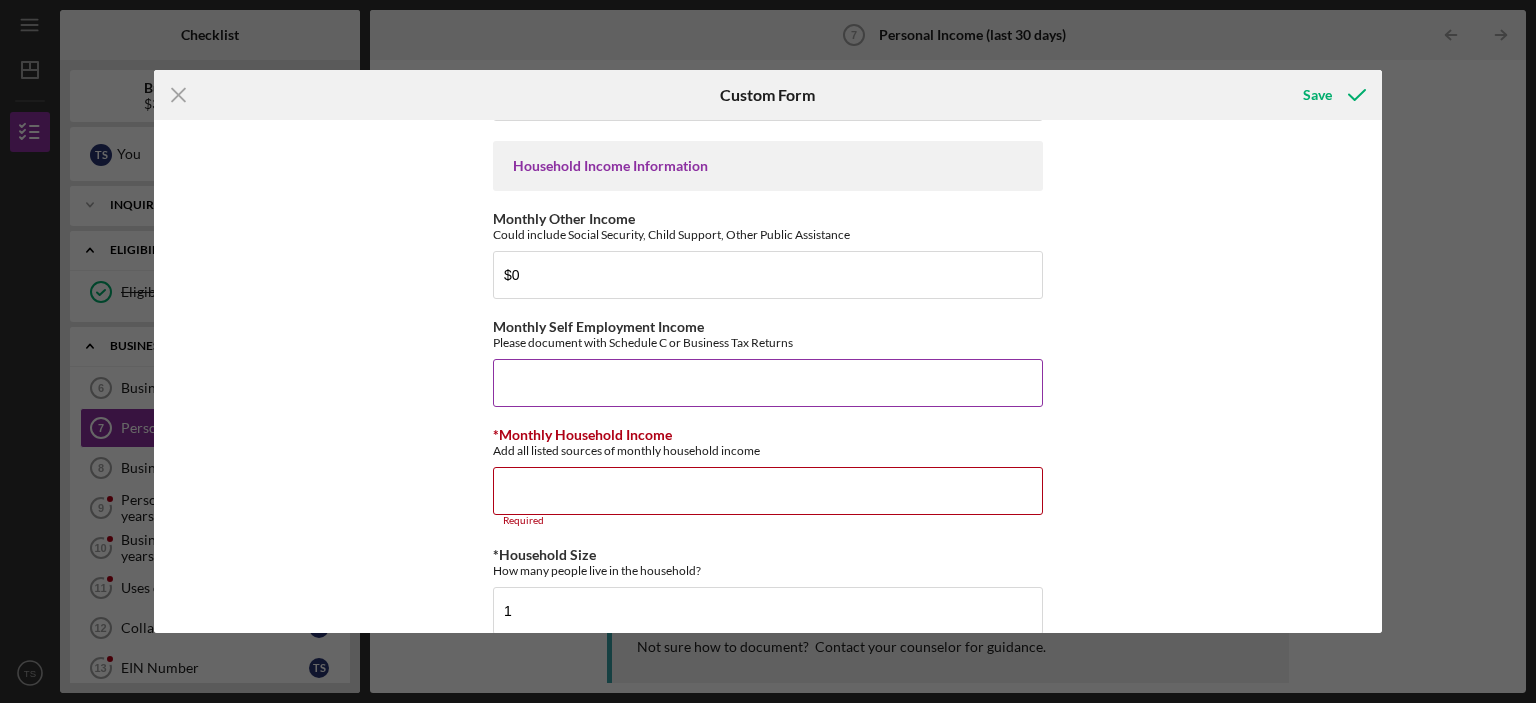 click on "Monthly Self Employment Income" at bounding box center (768, 383) 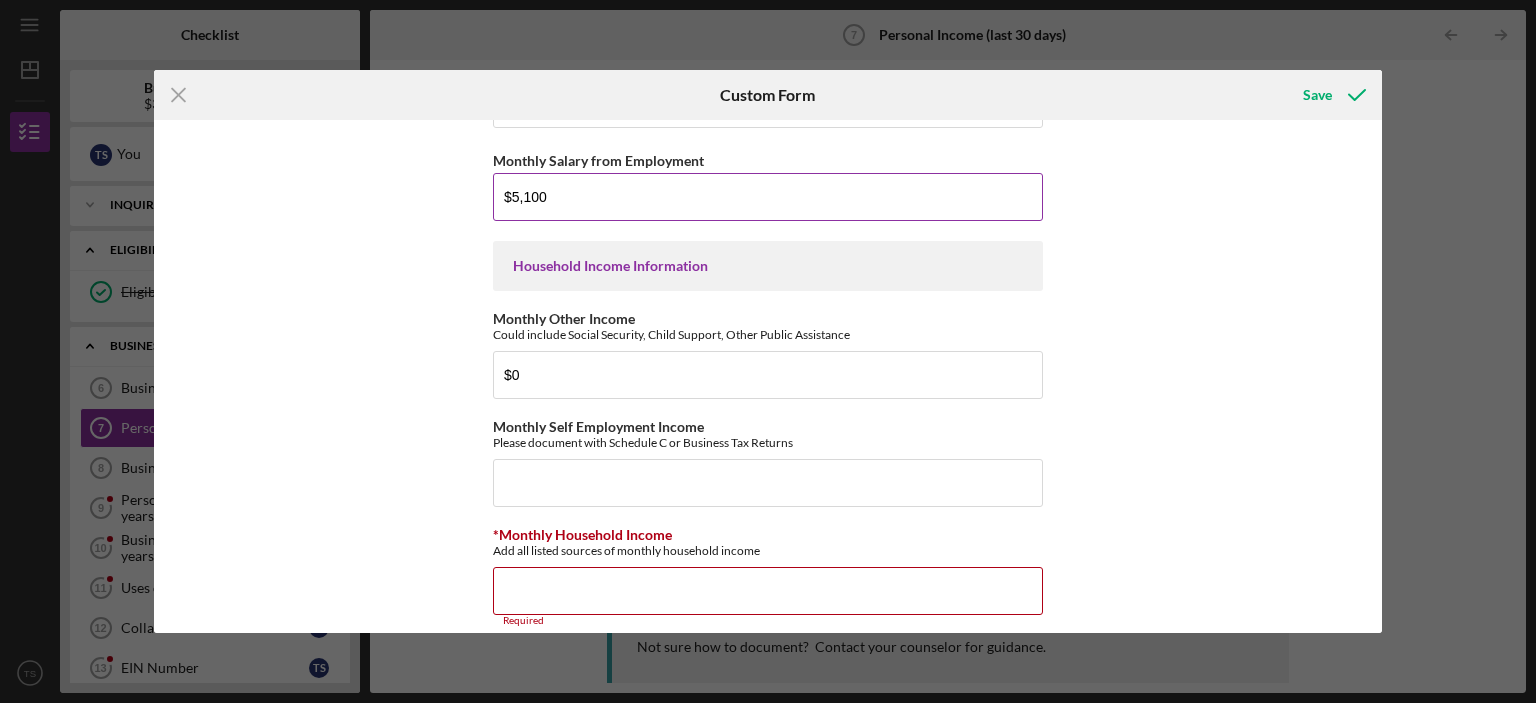drag, startPoint x: 550, startPoint y: 196, endPoint x: 510, endPoint y: 209, distance: 42.059483 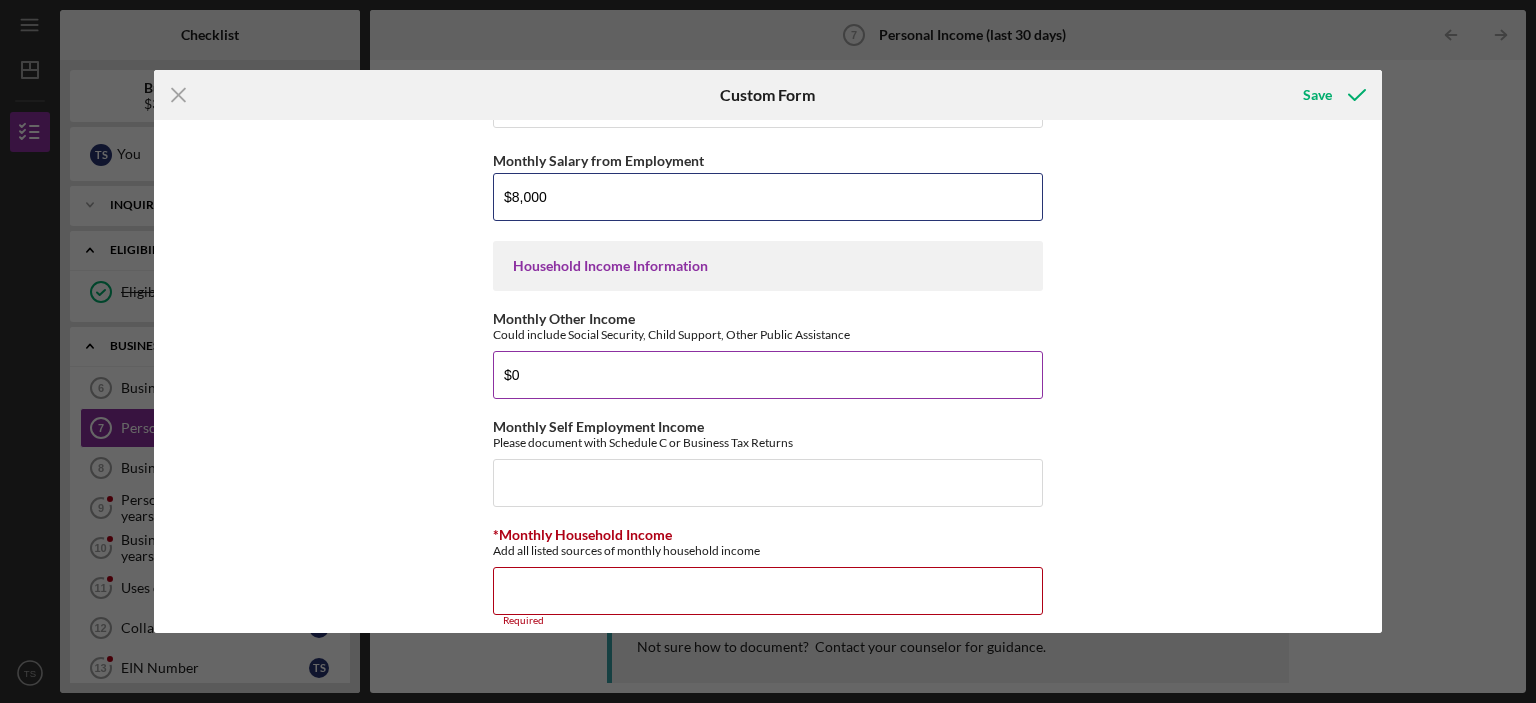type on "$8,000" 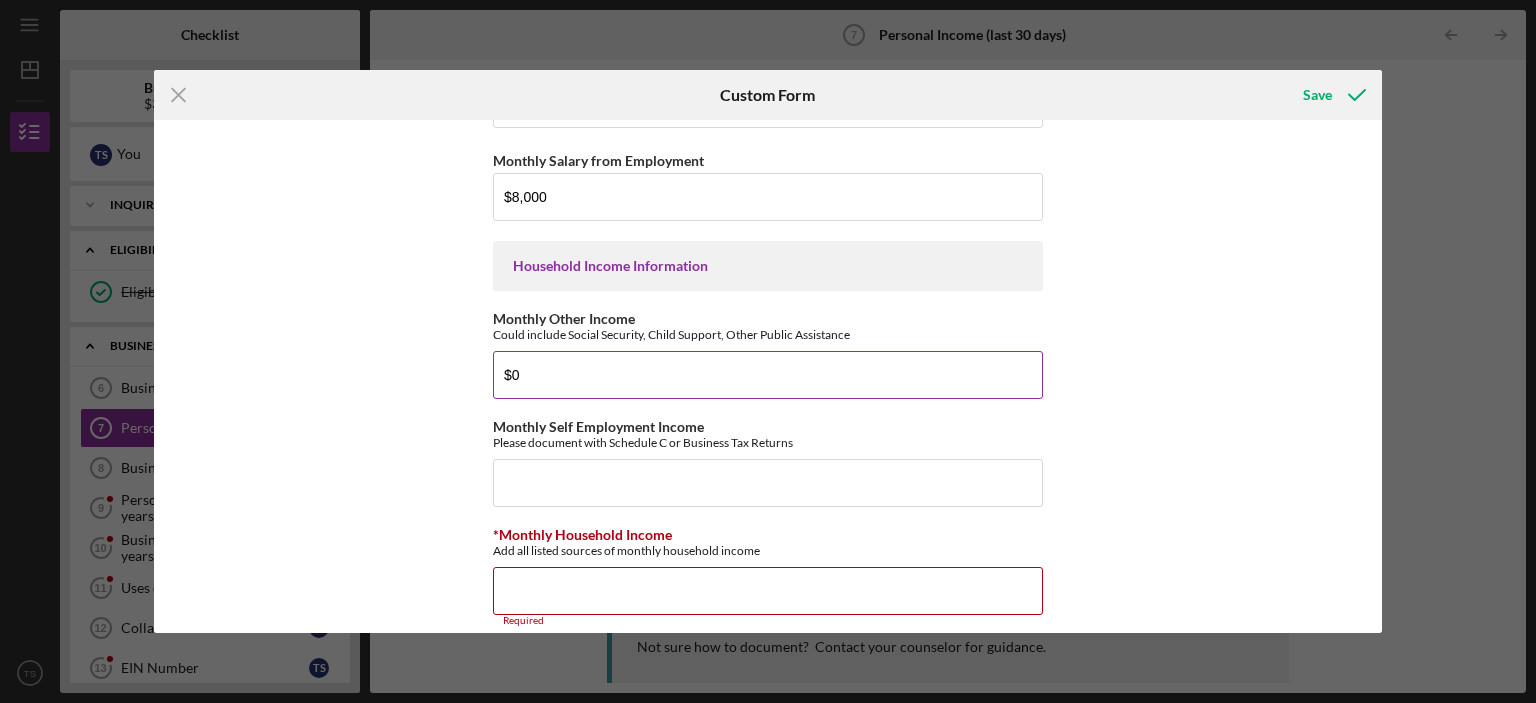 click on "$0" at bounding box center (768, 375) 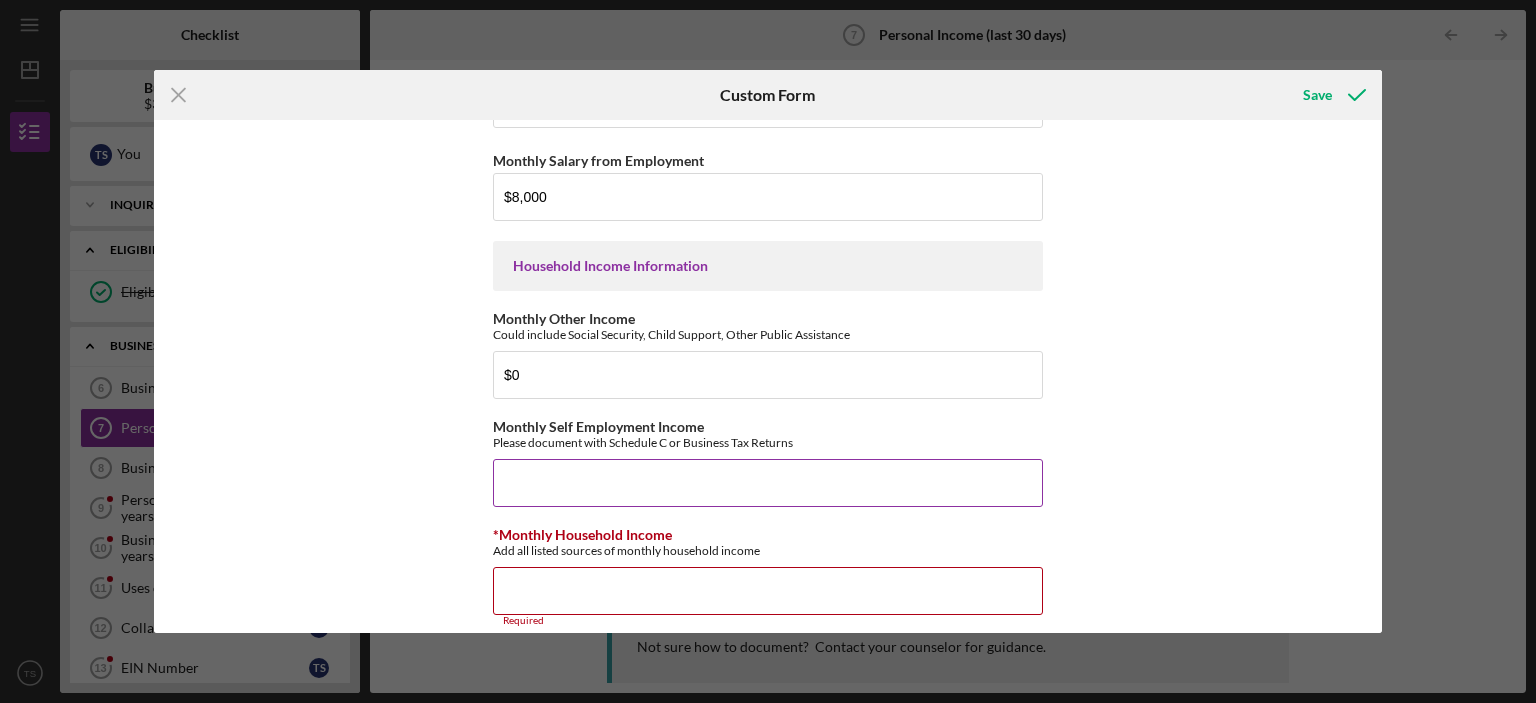 click on "Monthly Self Employment Income" at bounding box center (768, 483) 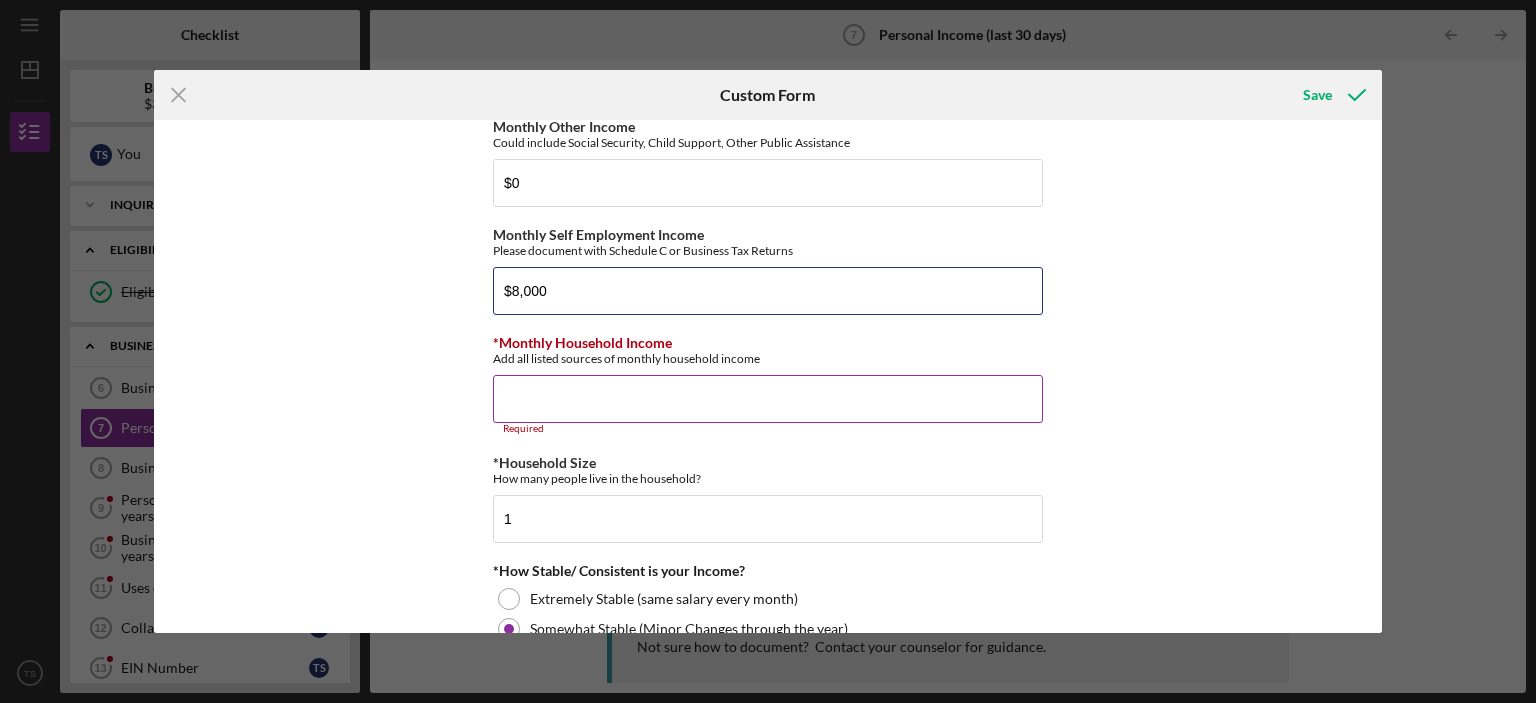 scroll, scrollTop: 783, scrollLeft: 0, axis: vertical 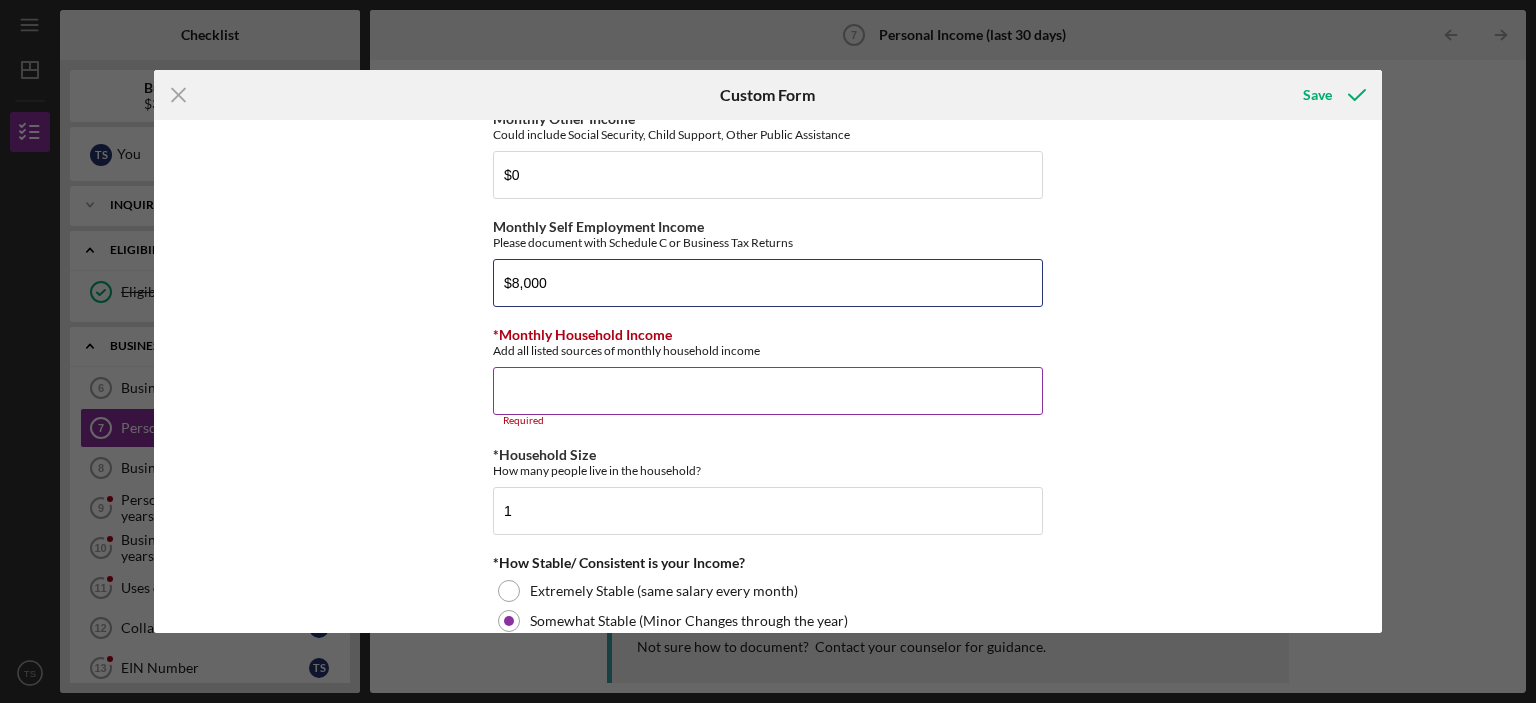 type on "$8,000" 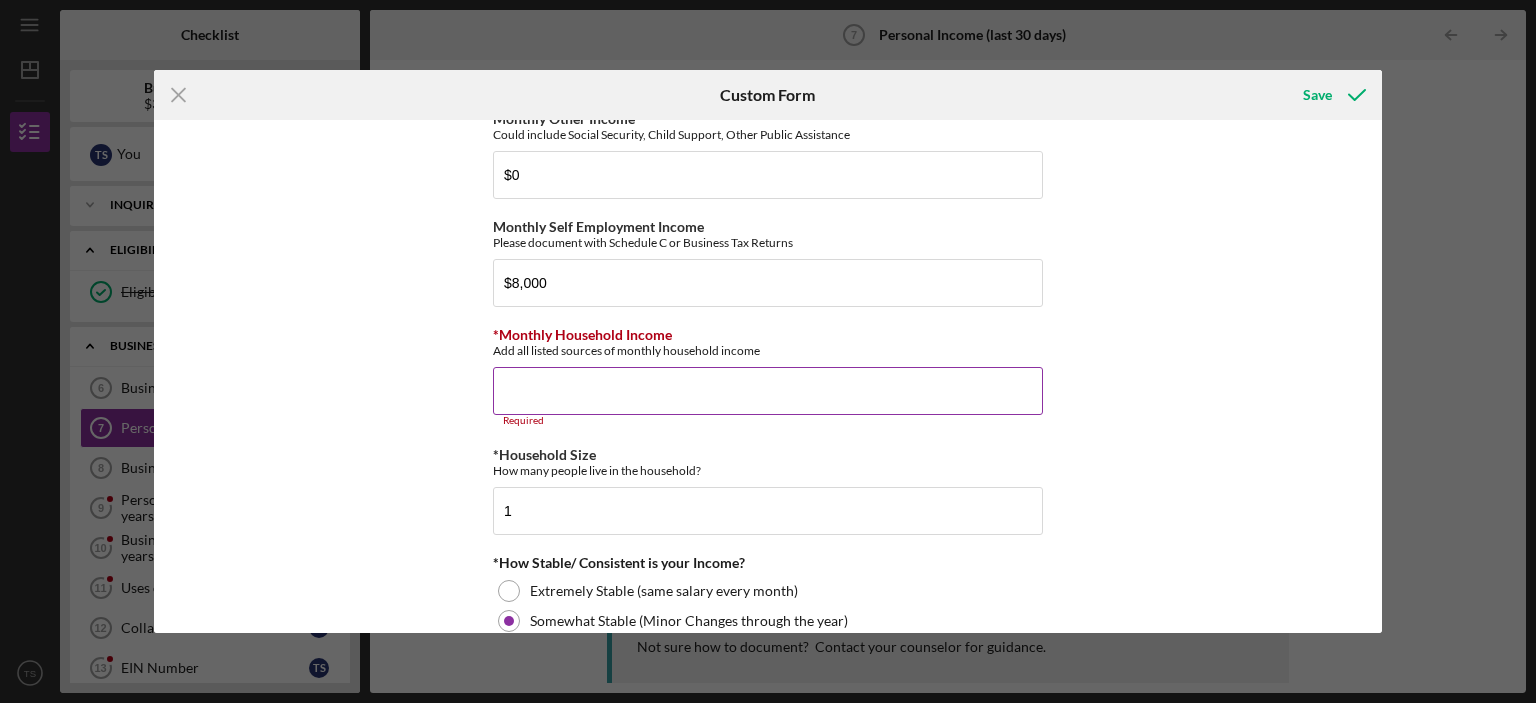 click on "*Monthly Household Income" at bounding box center [768, 391] 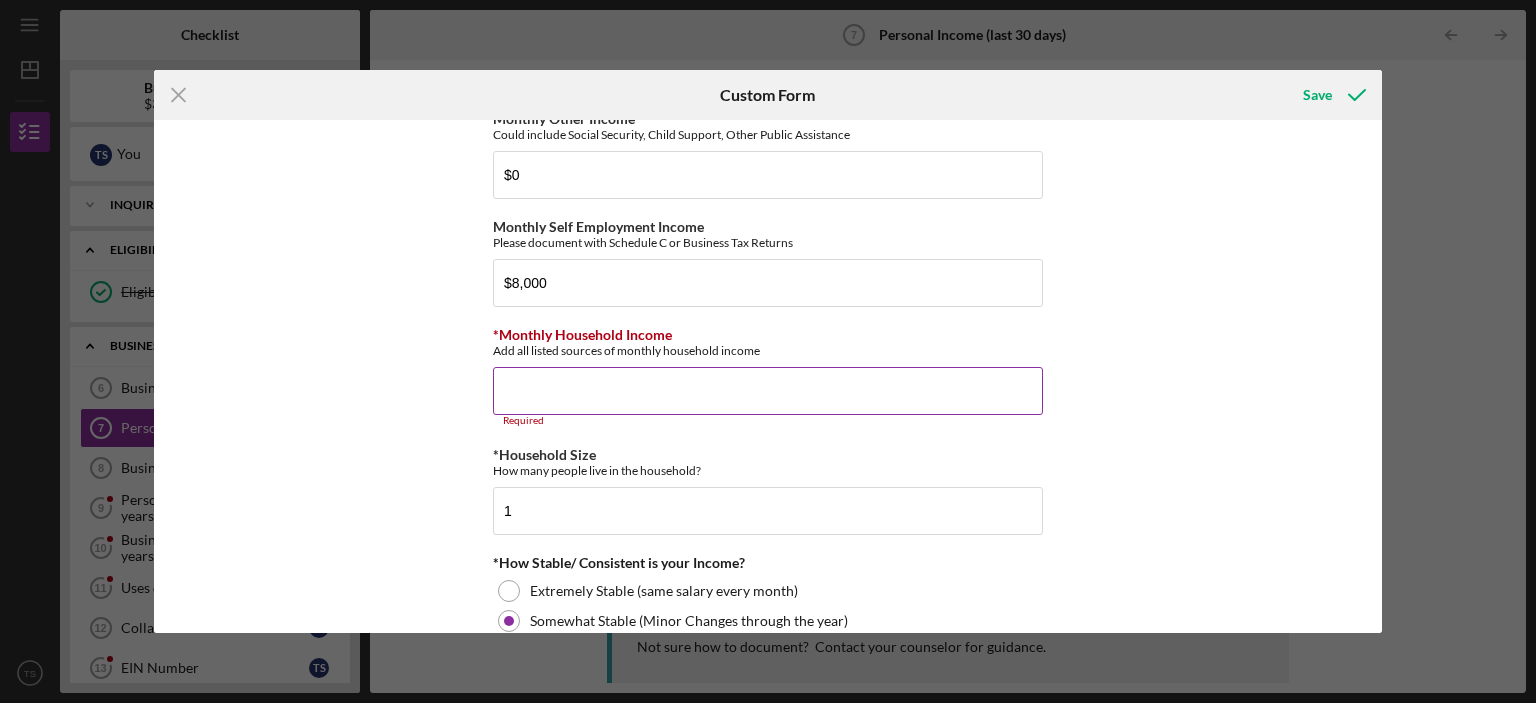 click on "*Monthly Household Income" at bounding box center (768, 391) 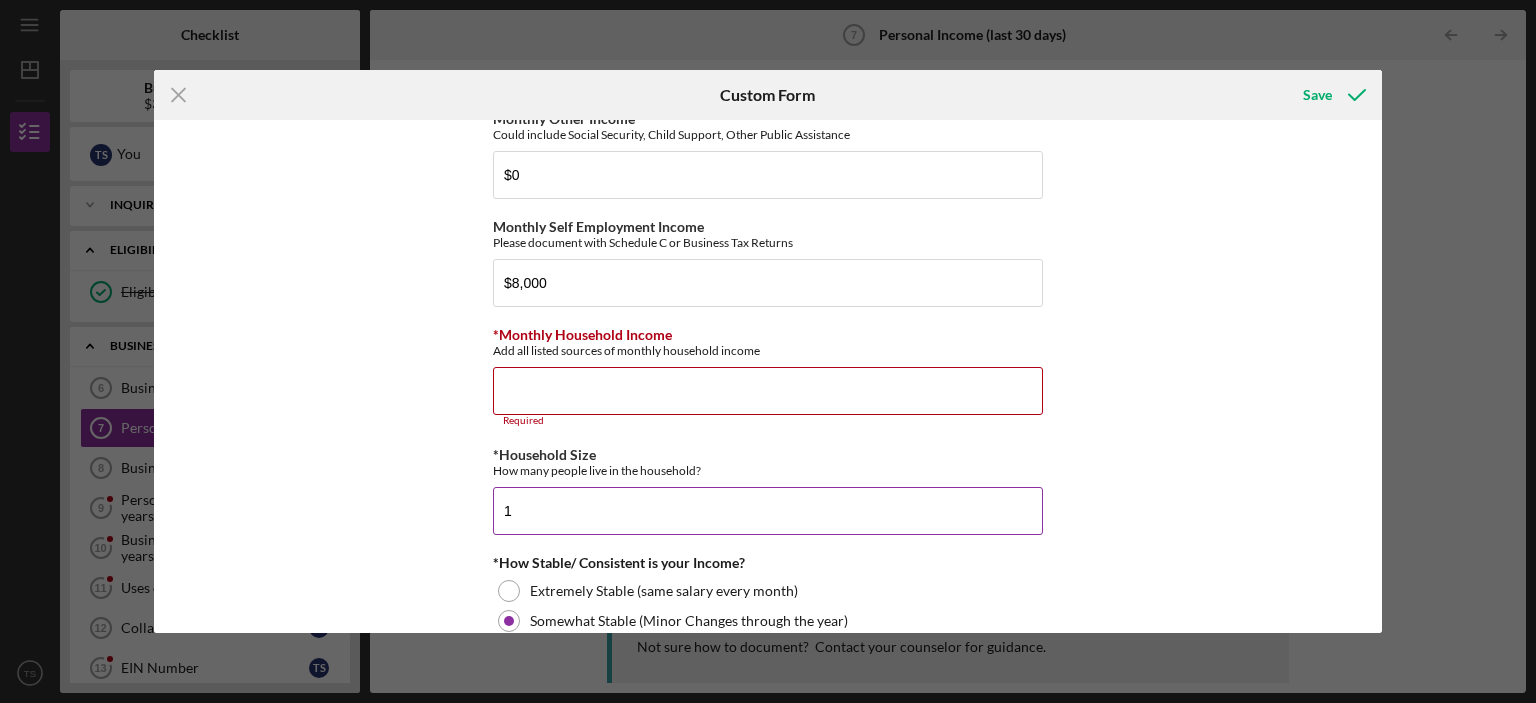 click on "1" at bounding box center [768, 511] 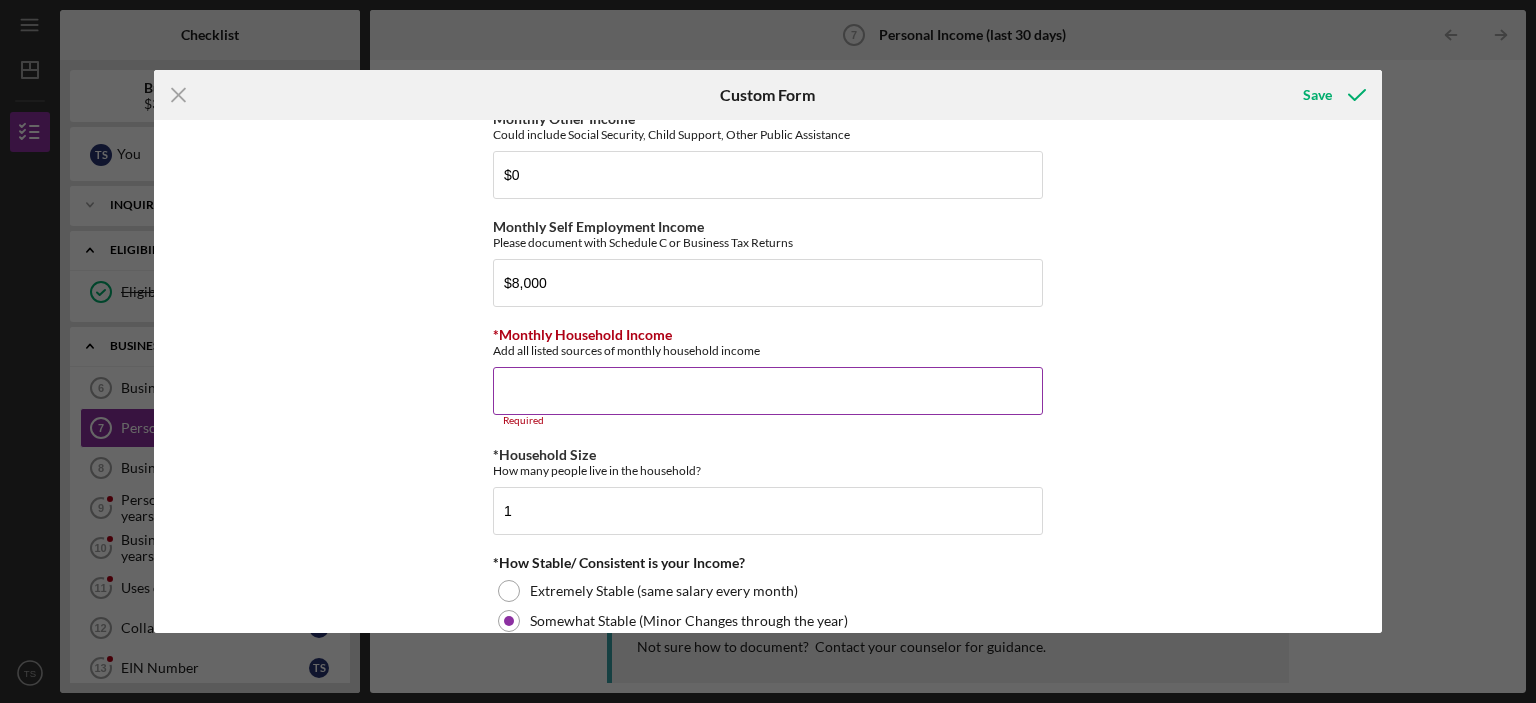 click on "*Monthly Household Income" at bounding box center (768, 391) 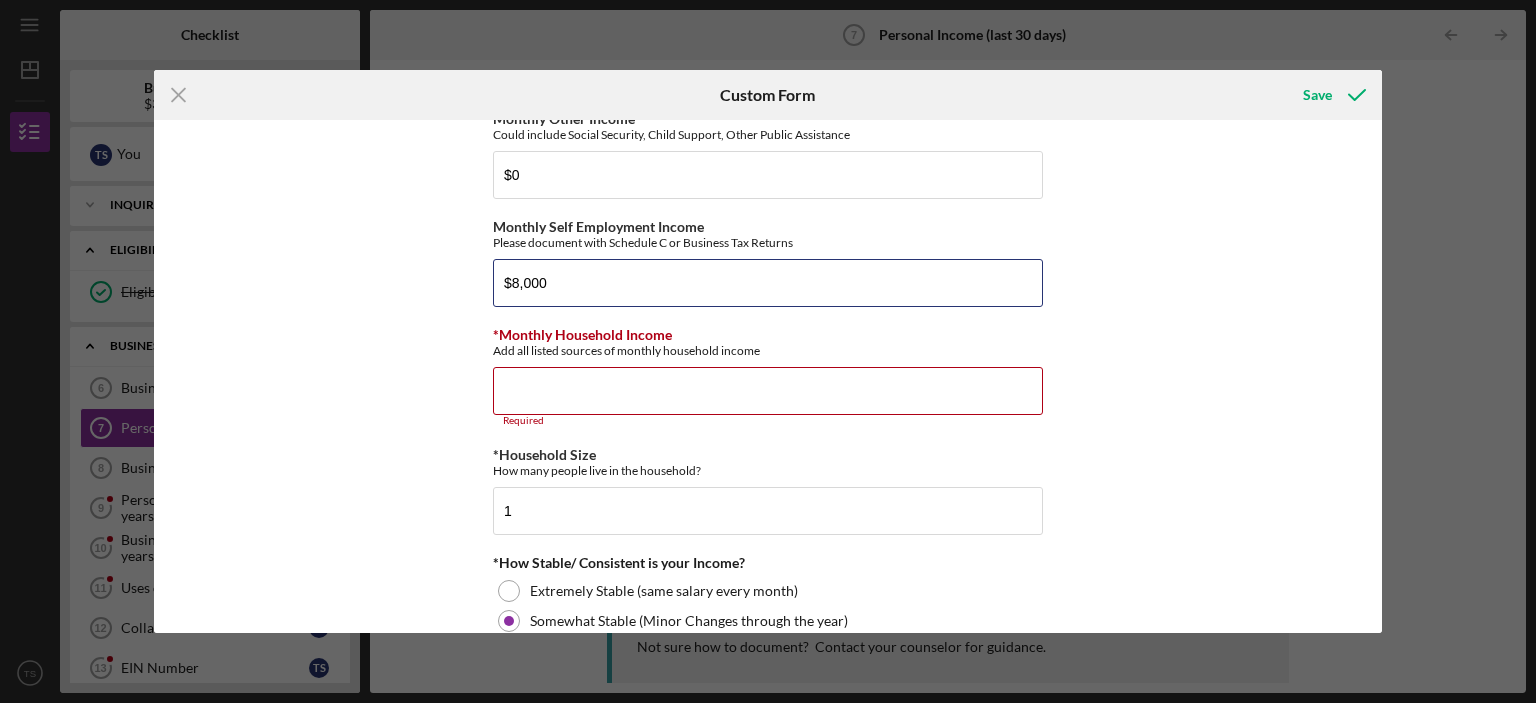 drag, startPoint x: 557, startPoint y: 276, endPoint x: 482, endPoint y: 273, distance: 75.059975 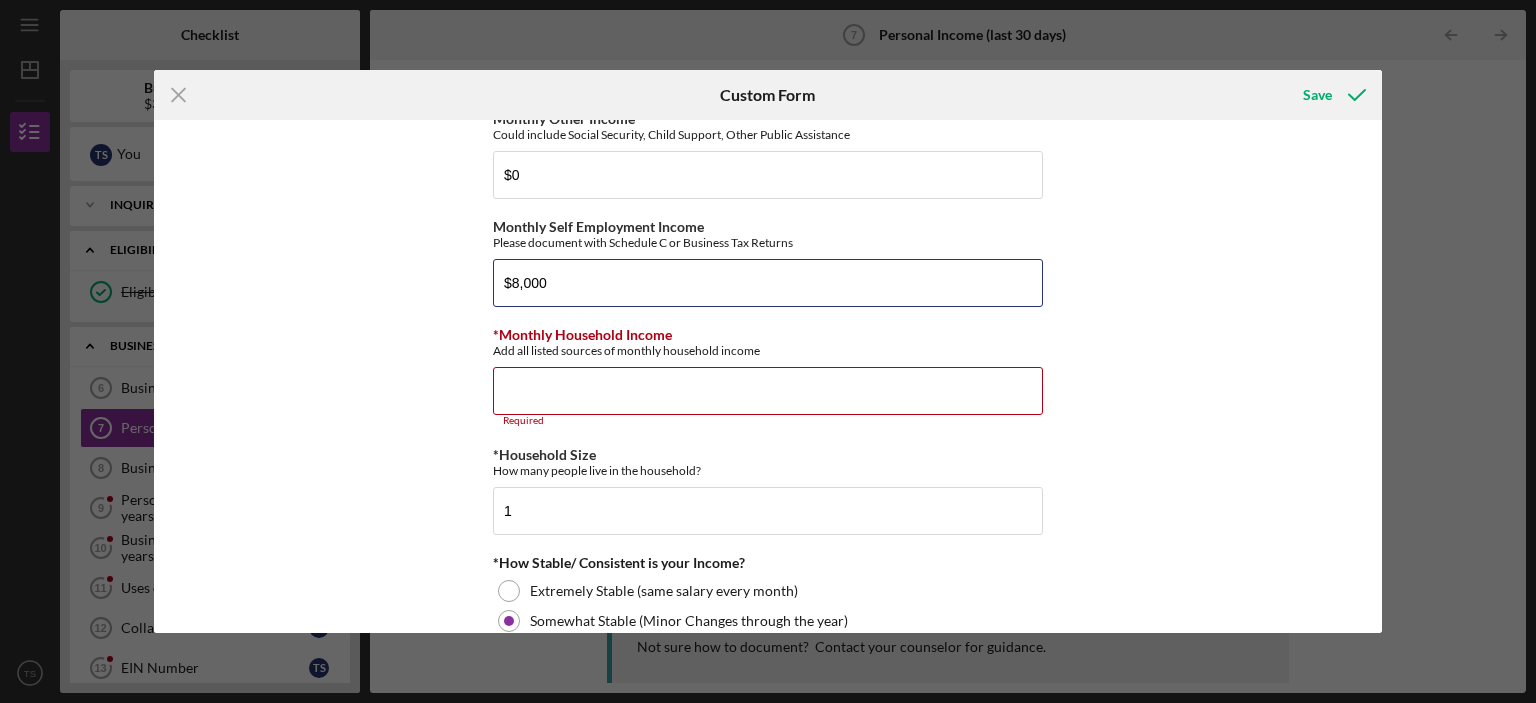 click on "Employment Information *Employment Status Employed More than Full Time Employed Full-time (35-45hrs) Employed Part-time (Less than 30hrs) Self Employed Currently Seeking Employment Currently In School or Job Training Not Seeking Employment Current Employer Betcha Catcha Crab Current Job Title President Current Employment Start Date [DATE] Monthly Salary from Employment $[NUMBER] Household Income Information Monthly Other Income Could include Social Security, Child Support, Other Public Assistance $0 Monthly Self Employment Income Please document with Schedule C or Business Tax Returns $[NUMBER] *Monthly Household Income Add all listed sources of monthly household income Required *Household Size How many people live in the household? 1 *How Stable/ Consistent is your Income? Extremely Stable (same salary every month) Somewhat Stable (Minor Changes through the year) Somewhat Unstable (Requires Budget Changes throughout the year) Extremely Unstable (Difficult to Budget from Month to Month) No Yes, using savings" at bounding box center (768, 376) 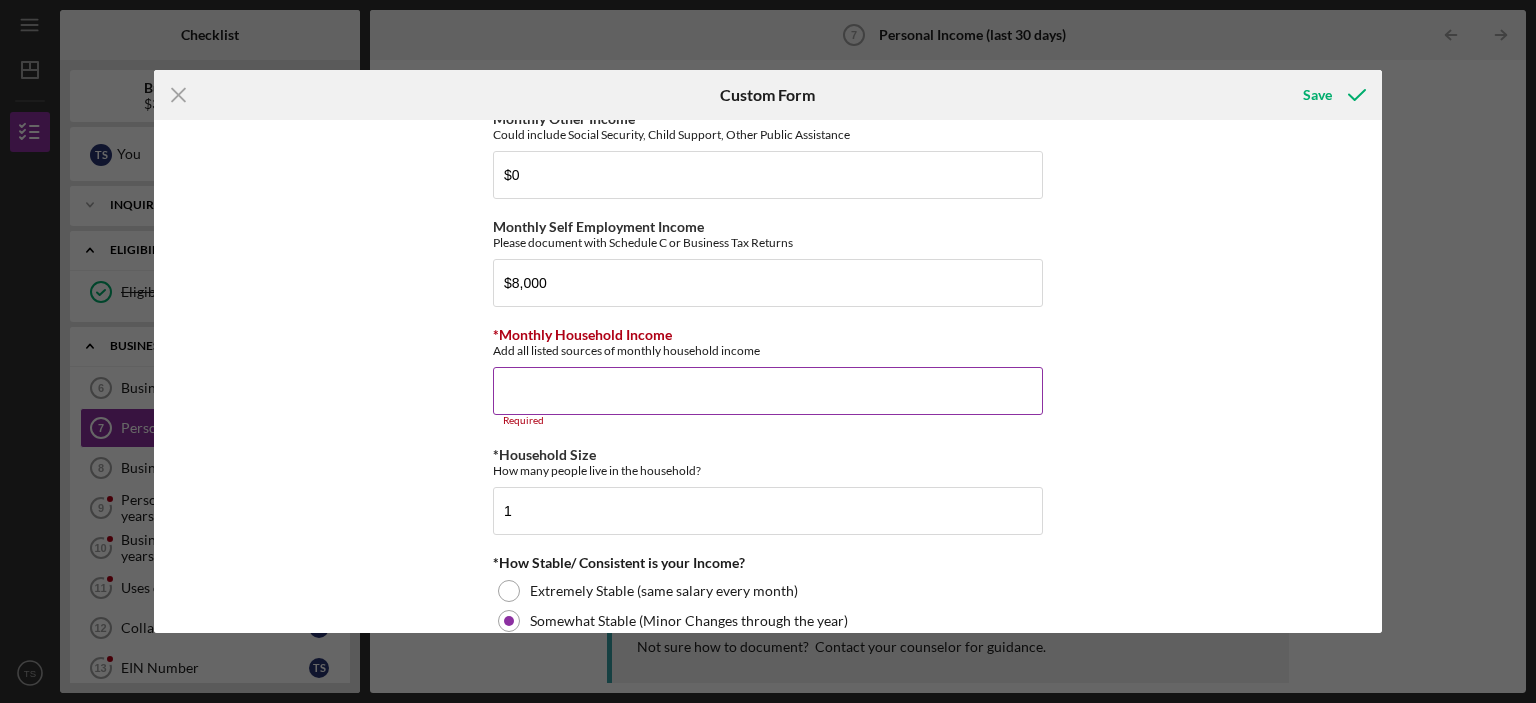 click on "*Monthly Household Income" at bounding box center [768, 391] 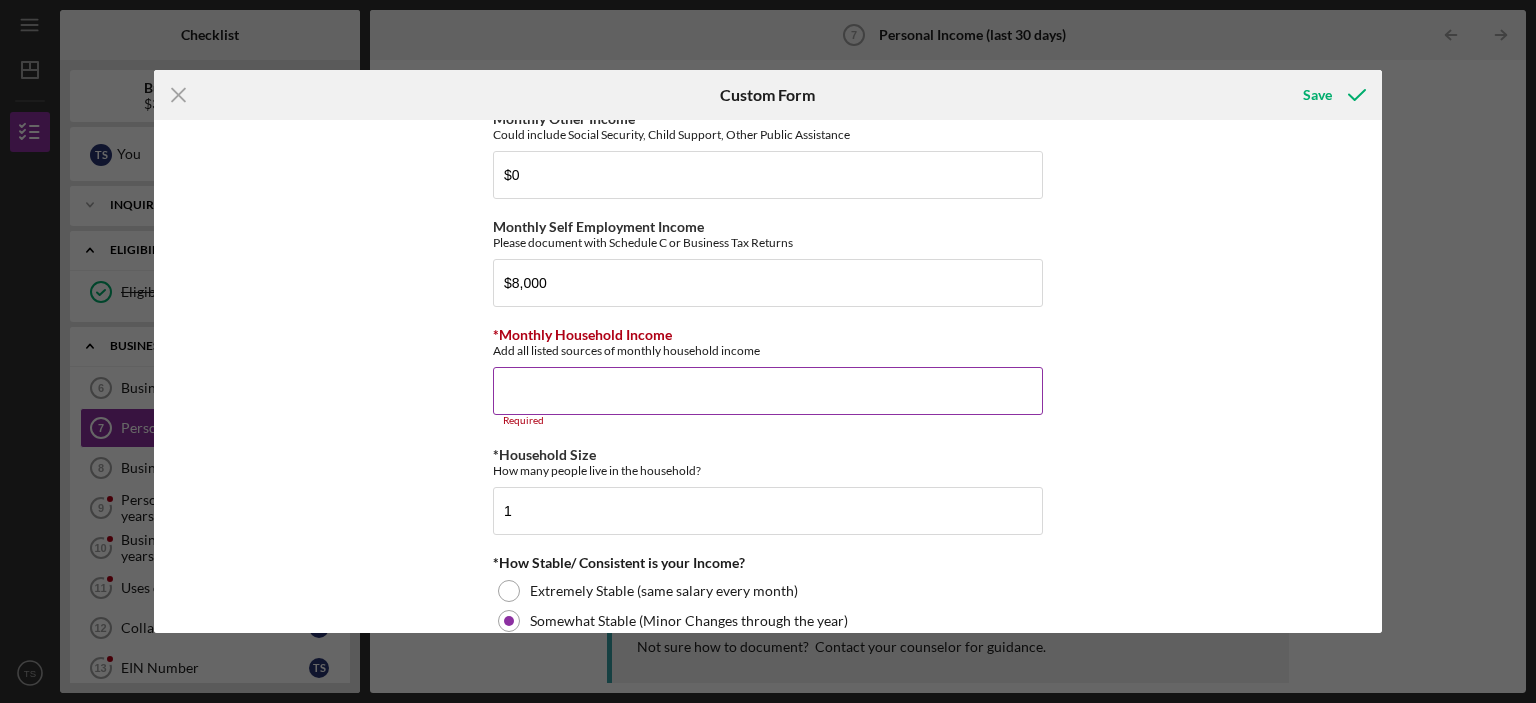 paste on "$8,000" 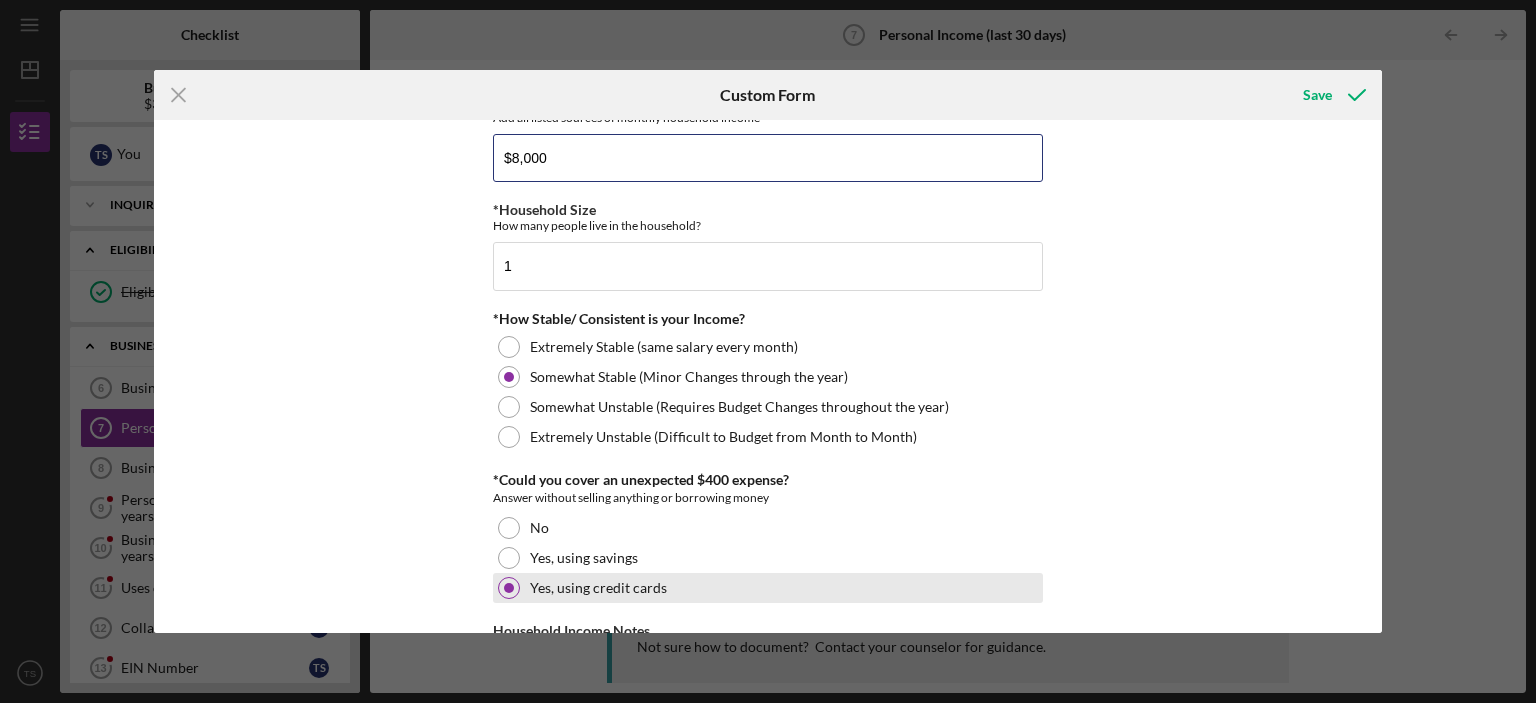 scroll, scrollTop: 1172, scrollLeft: 0, axis: vertical 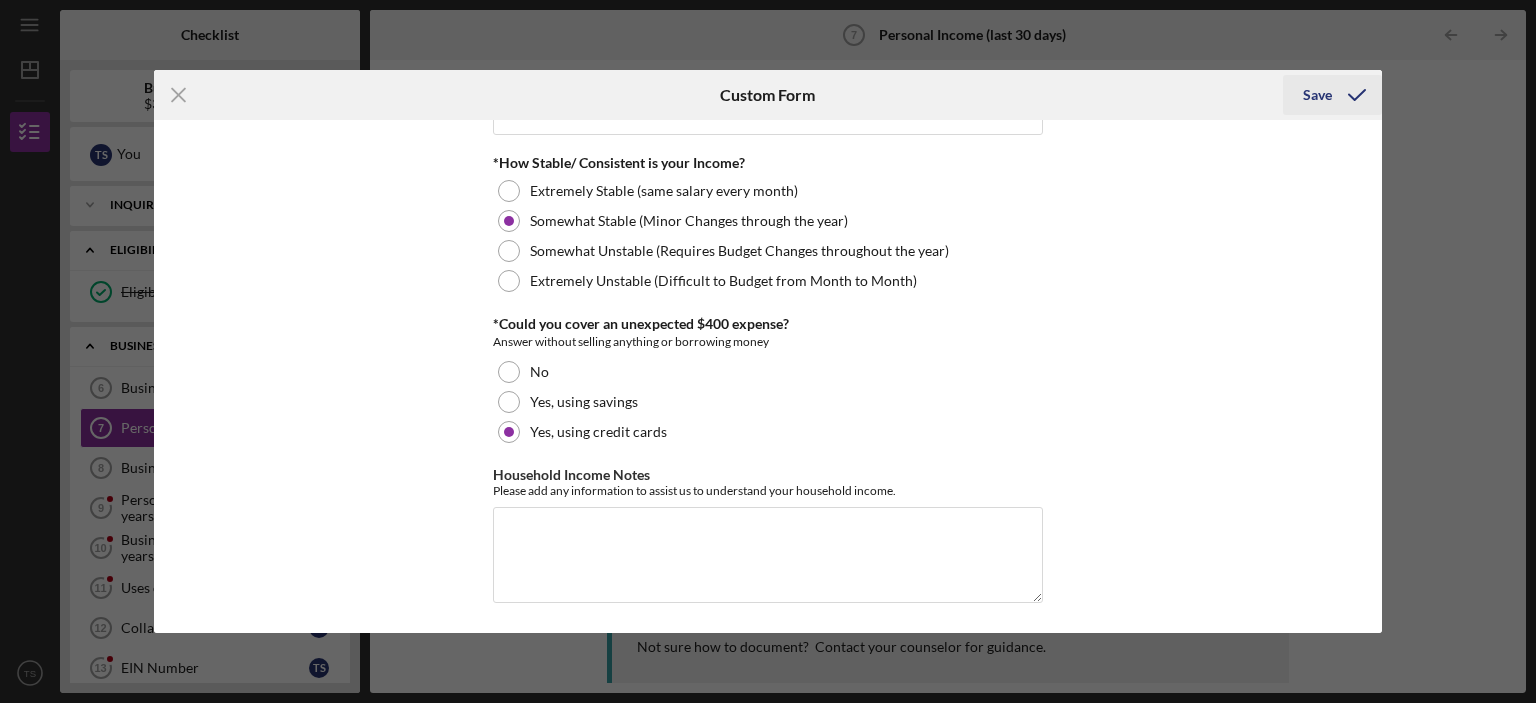 type on "$8,000" 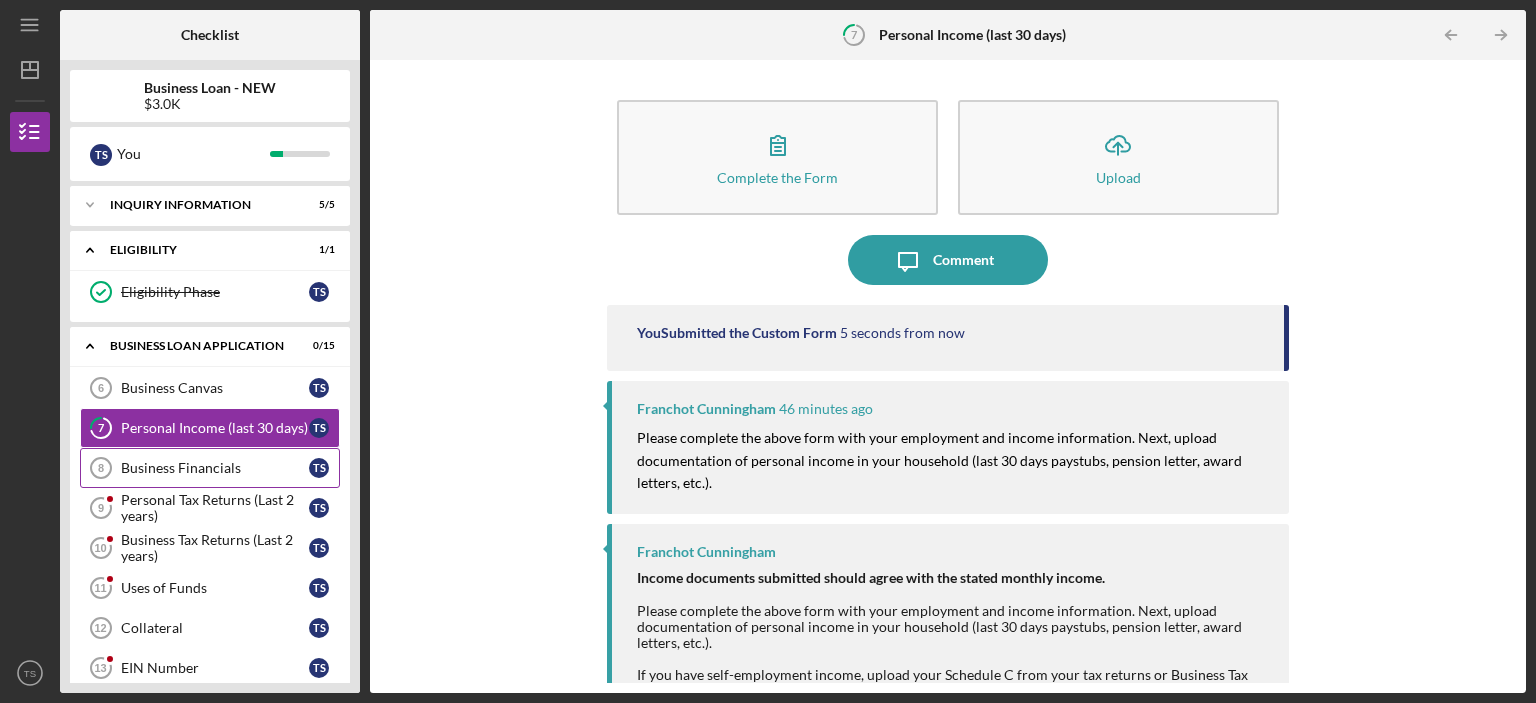 click on "Business Financials" at bounding box center (215, 468) 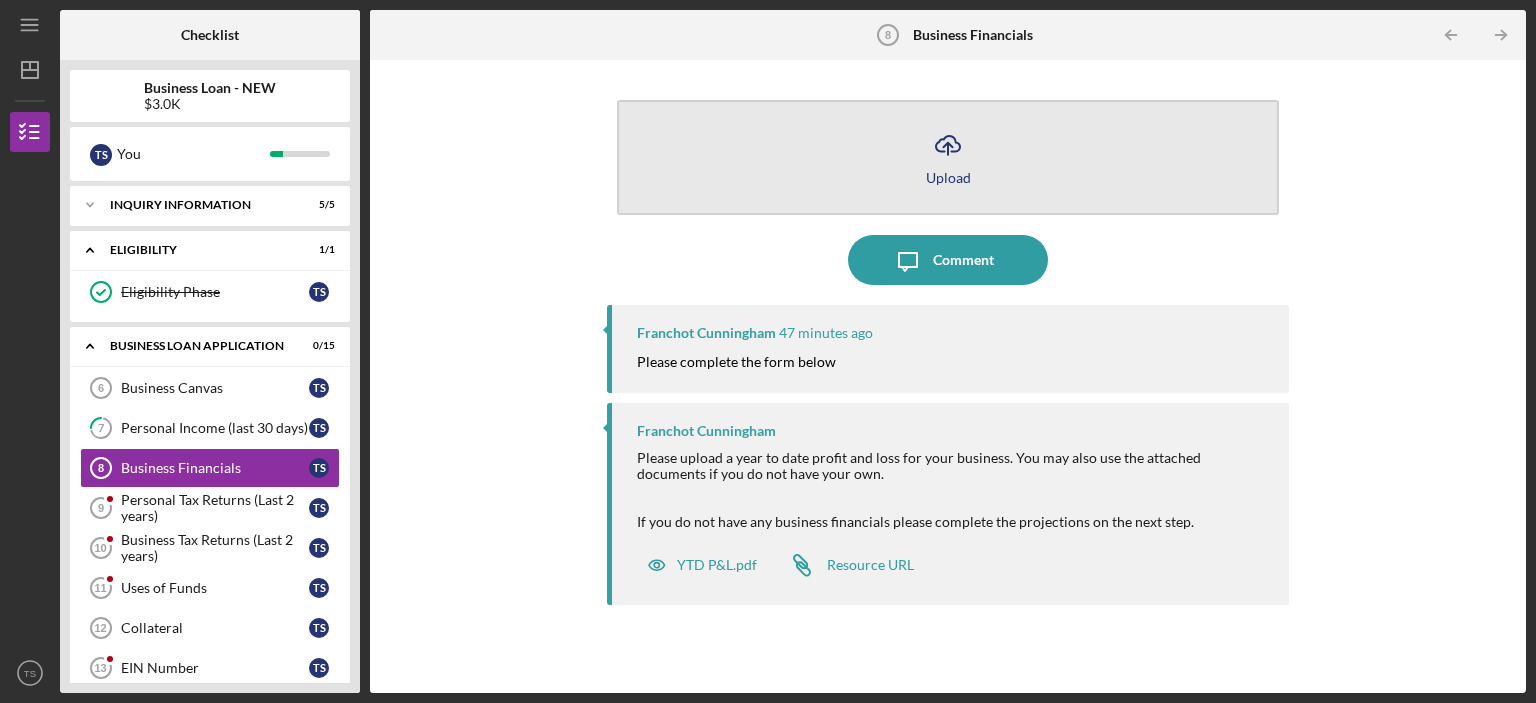 click on "Icon/Upload" 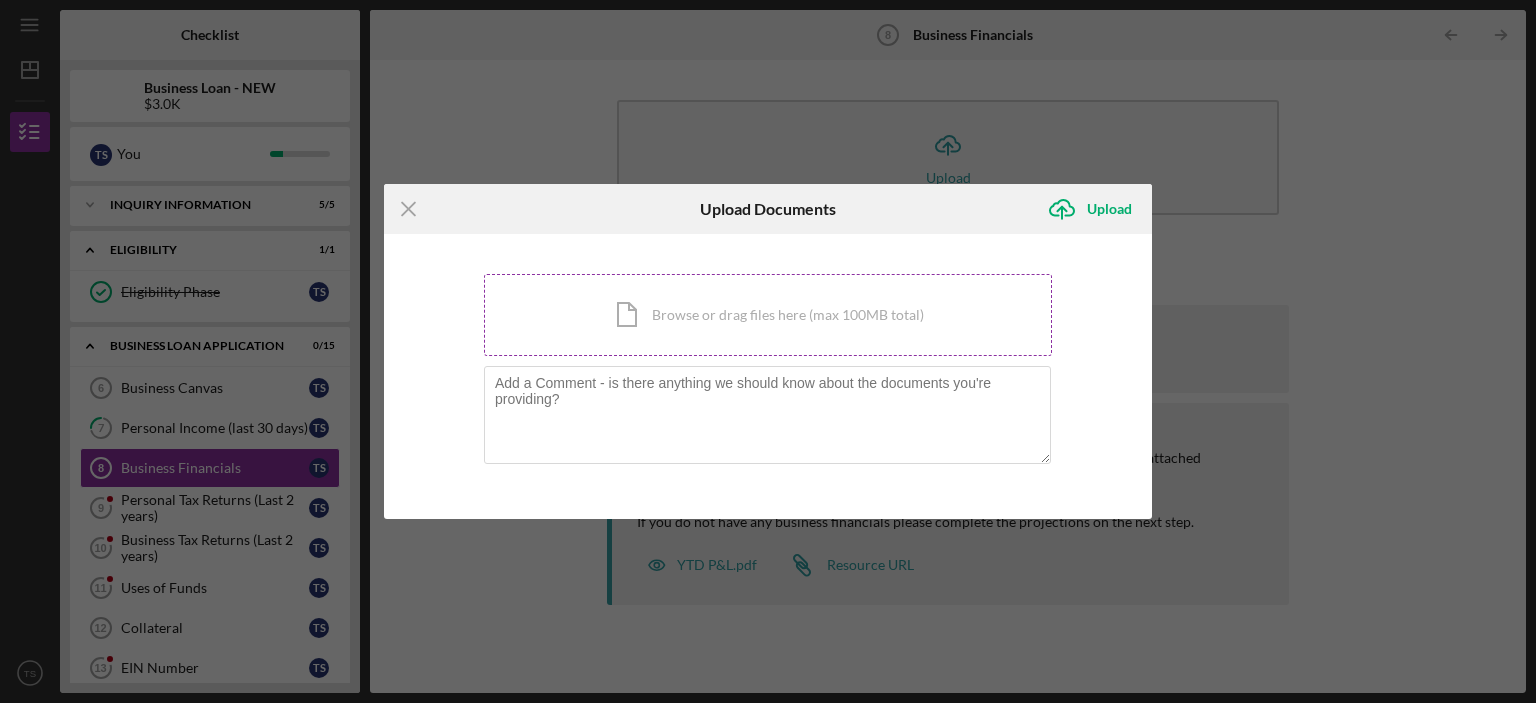 click on "Icon/Document Browse or drag files here (max 100MB total) Tap to choose files or take a photo" at bounding box center (768, 315) 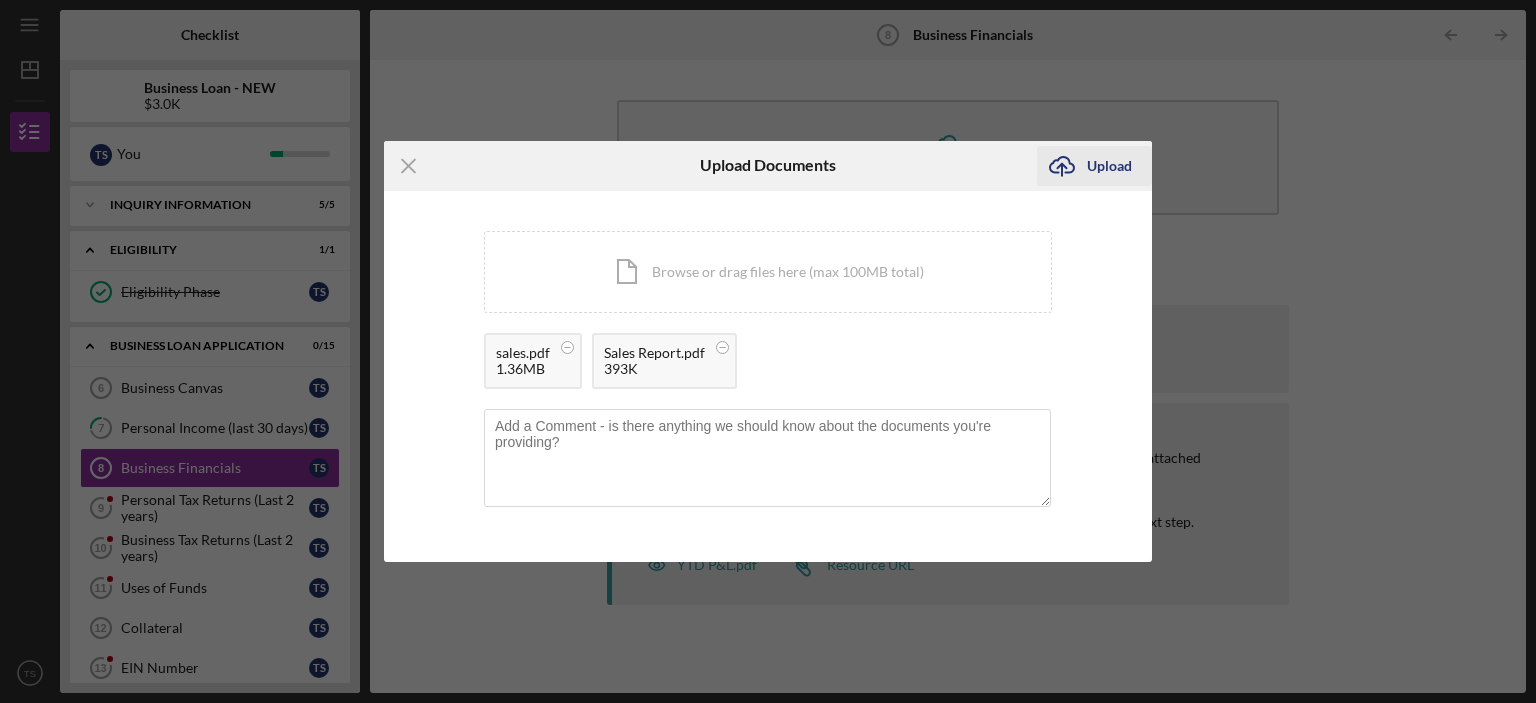 click on "Upload" at bounding box center (1109, 166) 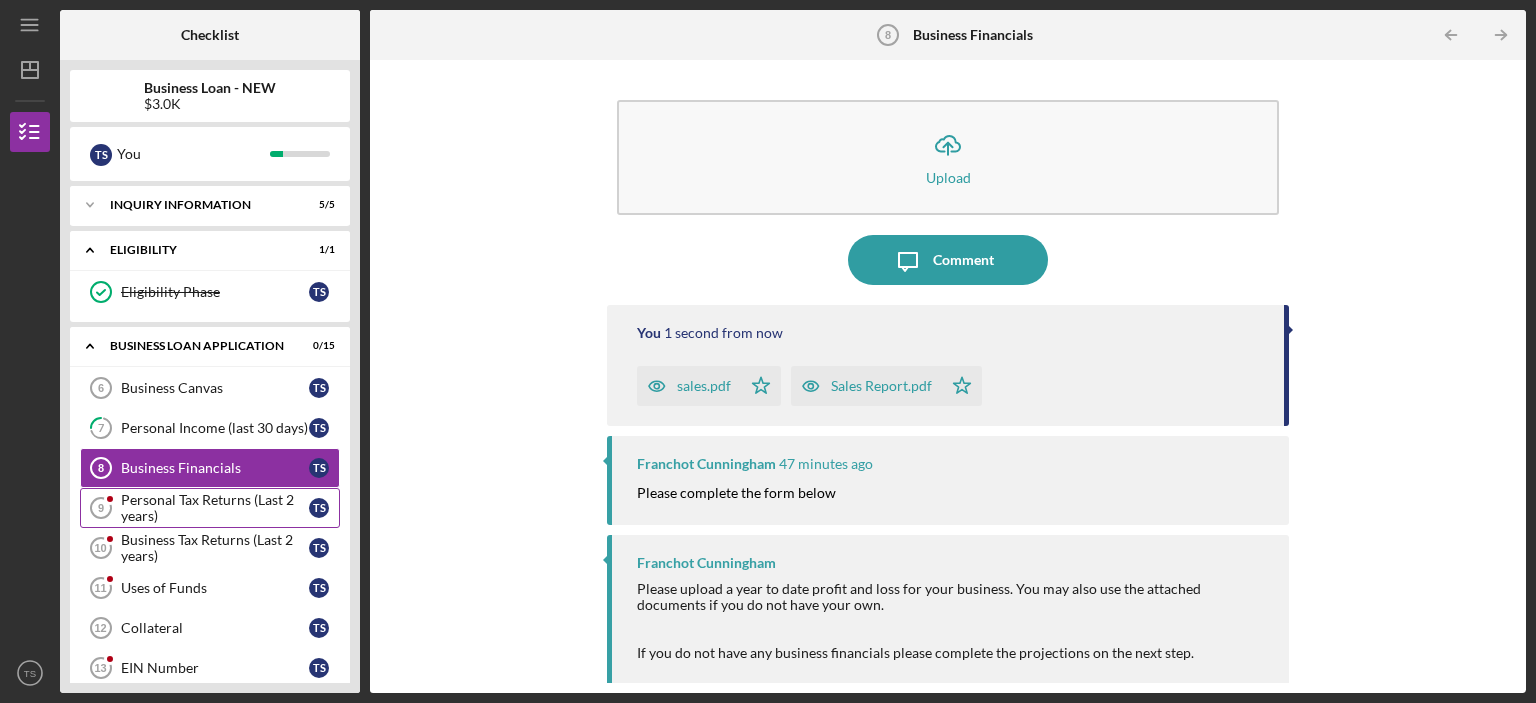 click on "Personal Tax Returns (Last 2 years)" at bounding box center (215, 508) 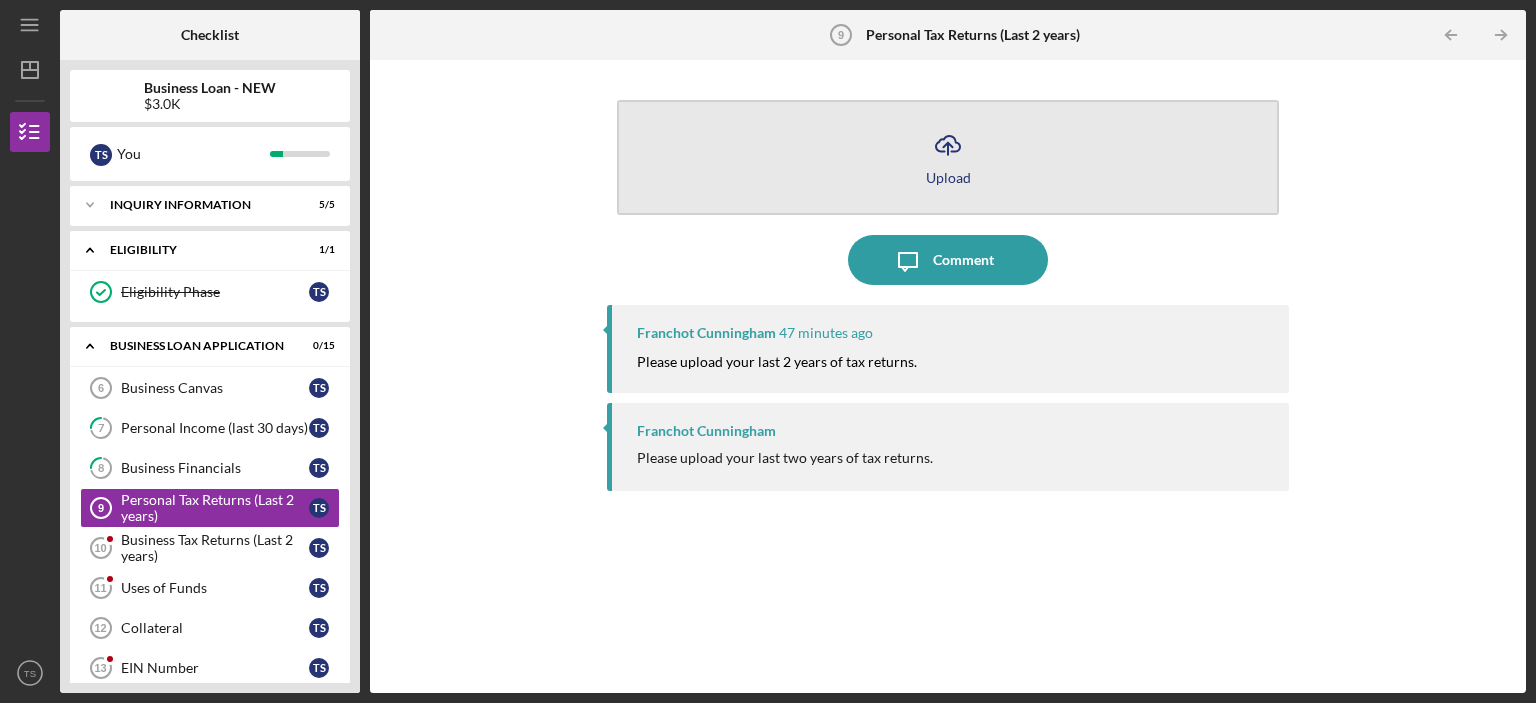 click on "Icon/Upload" 